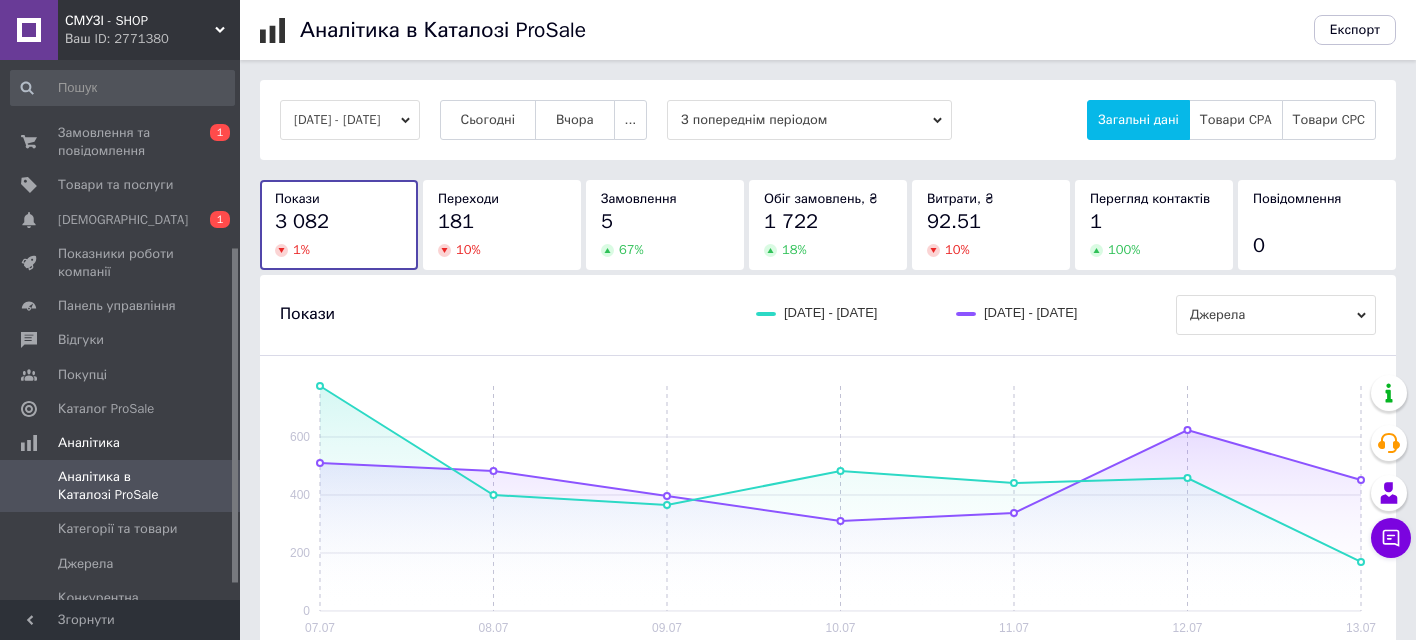 scroll, scrollTop: 0, scrollLeft: 0, axis: both 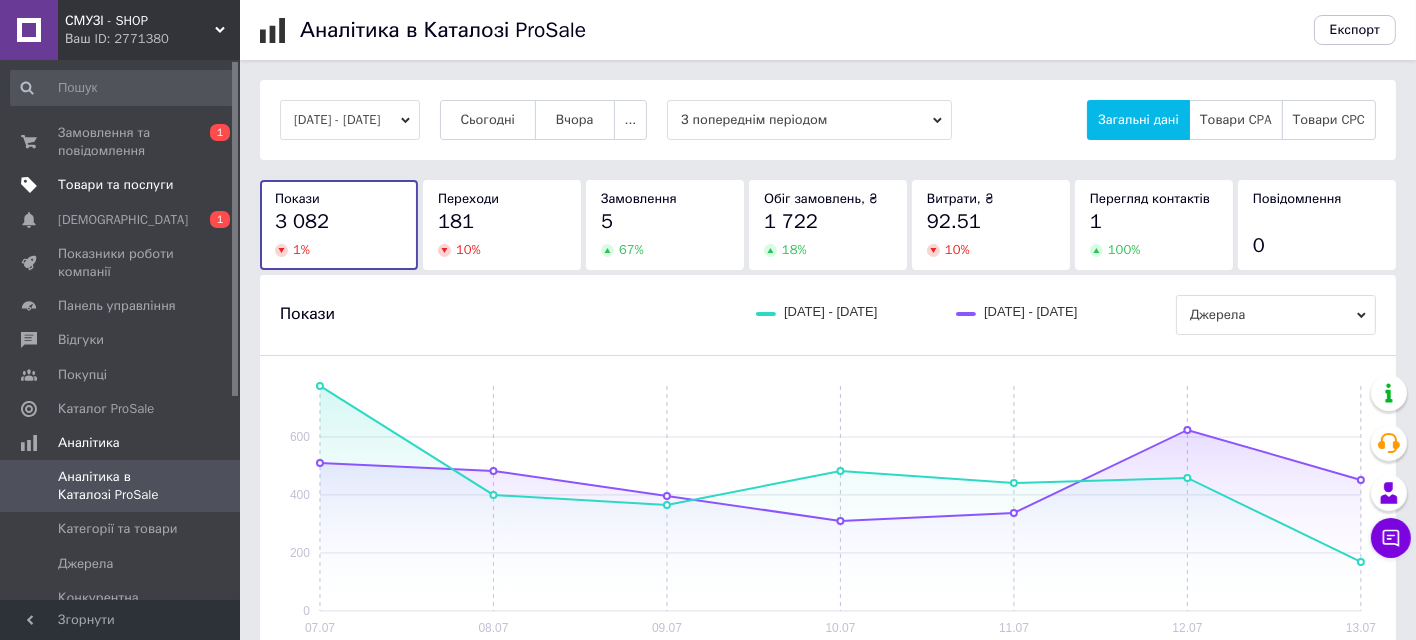 click on "Товари та послуги" at bounding box center (115, 185) 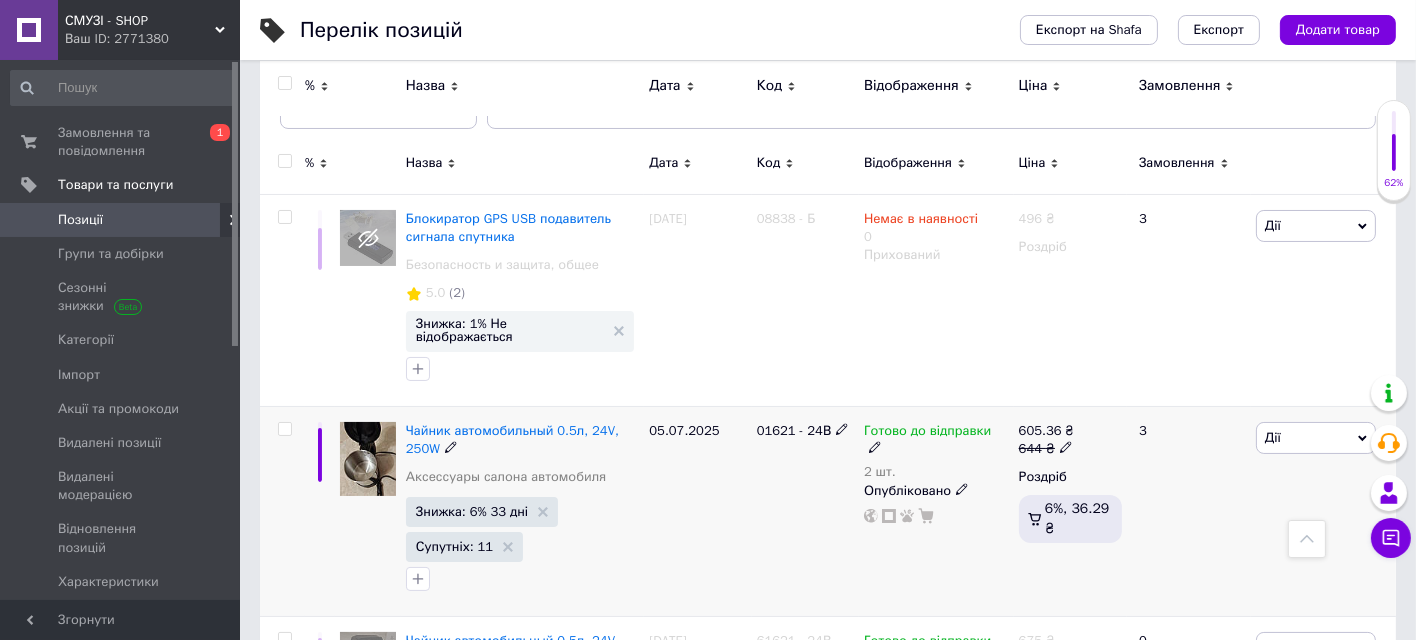 scroll, scrollTop: 111, scrollLeft: 0, axis: vertical 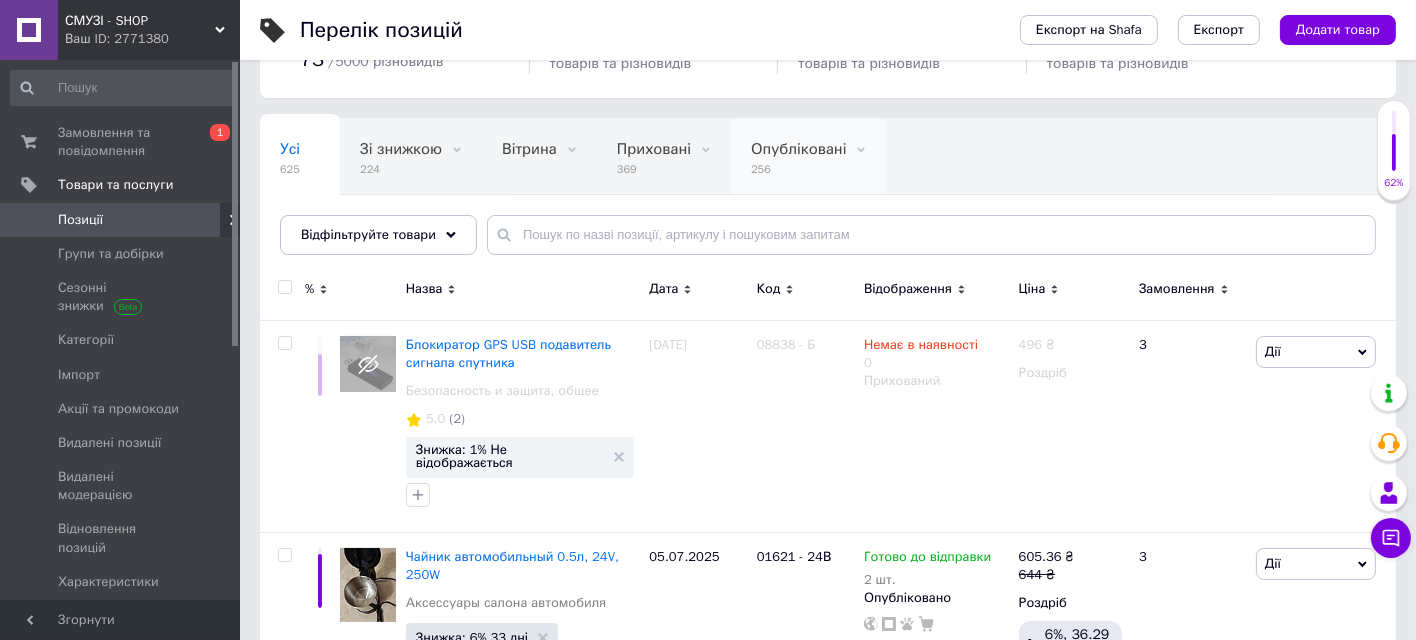 click on "256" at bounding box center (798, 169) 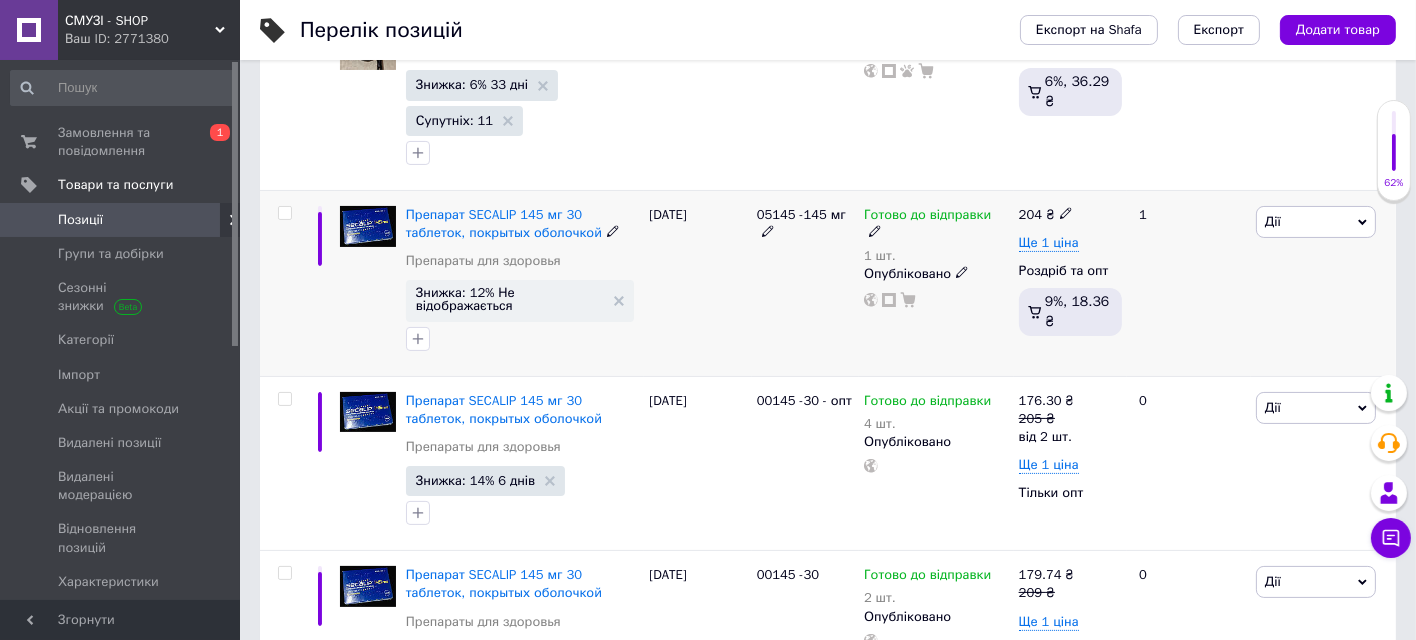 scroll, scrollTop: 555, scrollLeft: 0, axis: vertical 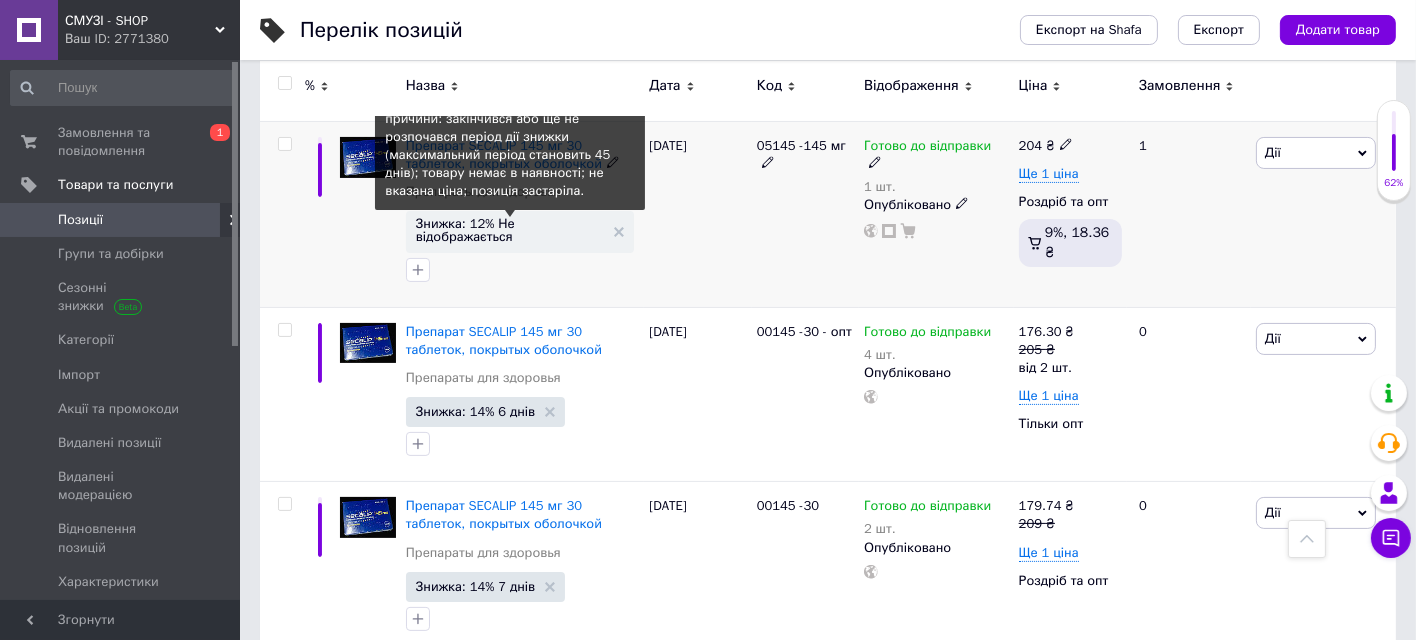 click on "Знижка: 12% Не відображається" at bounding box center (510, 230) 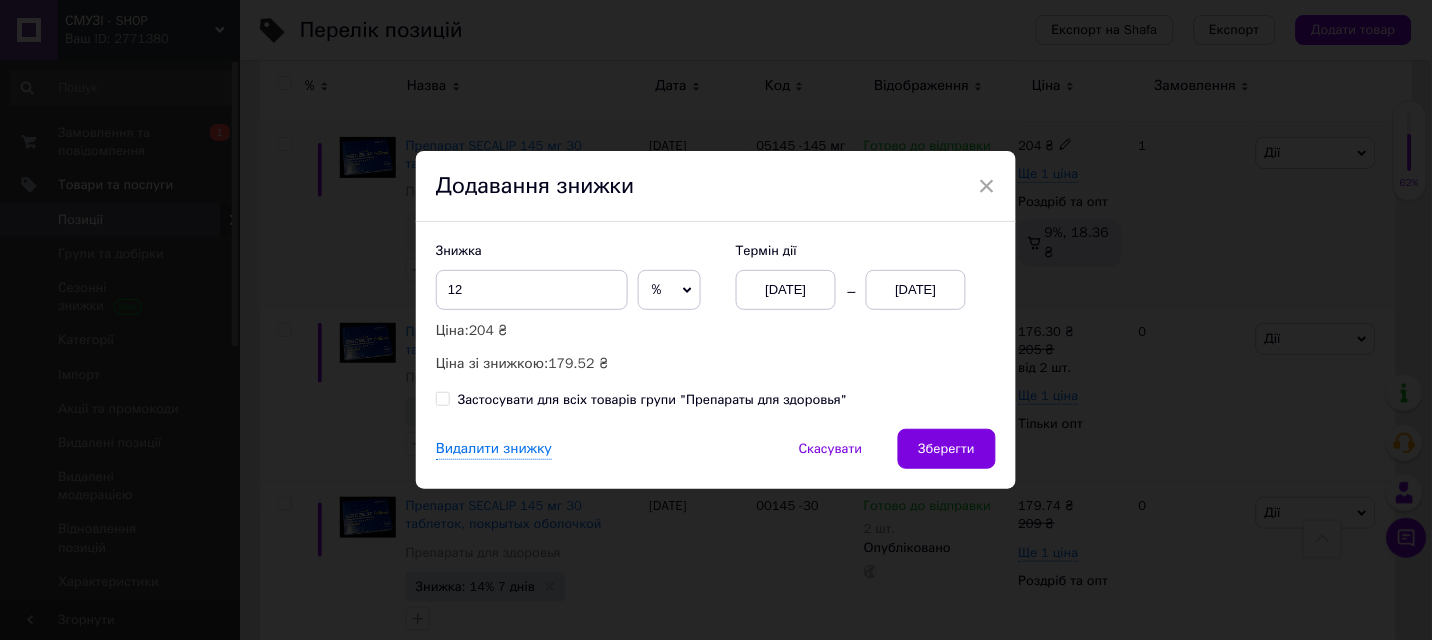 click on "[DATE]" at bounding box center (916, 290) 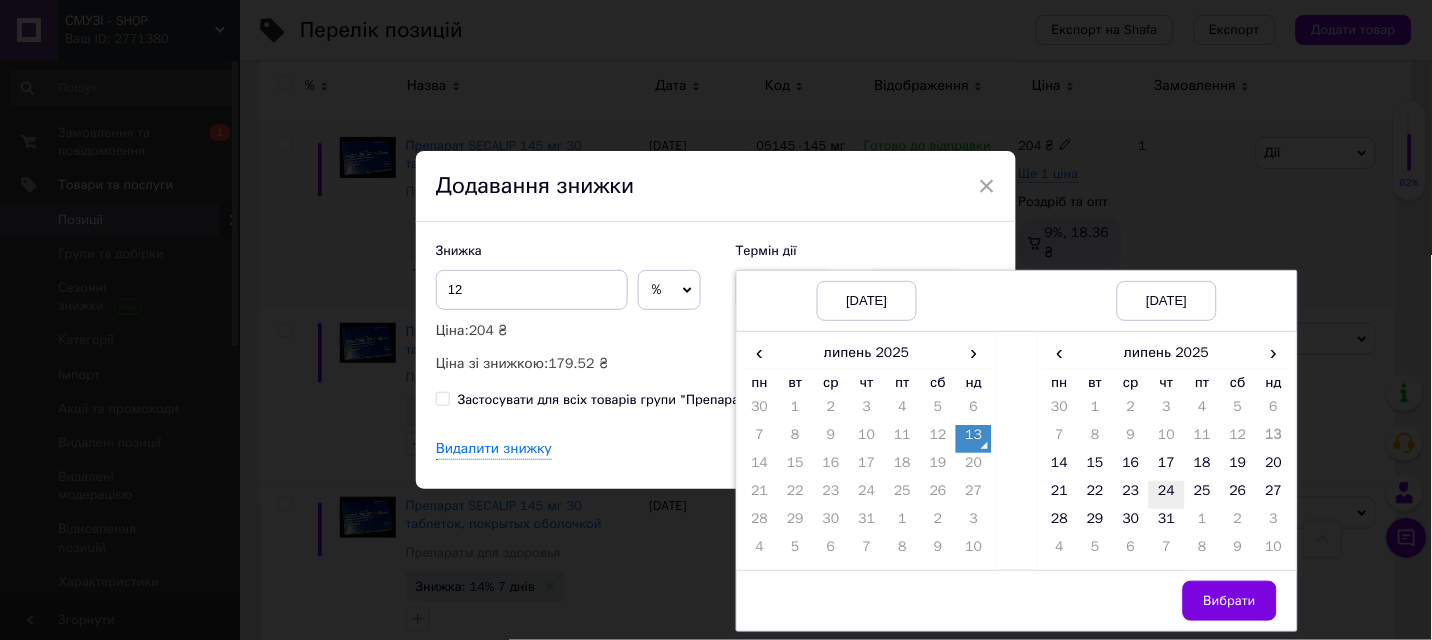 click on "24" at bounding box center [1167, 495] 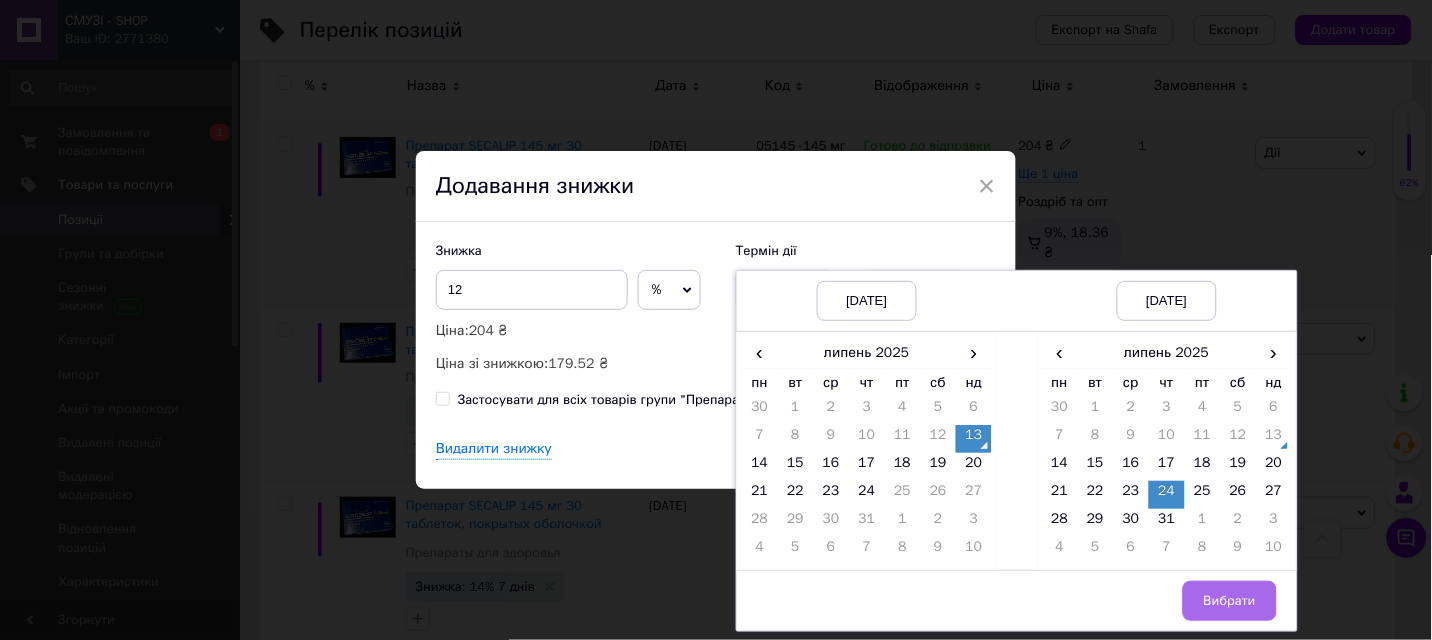 click on "Вибрати" at bounding box center (1230, 601) 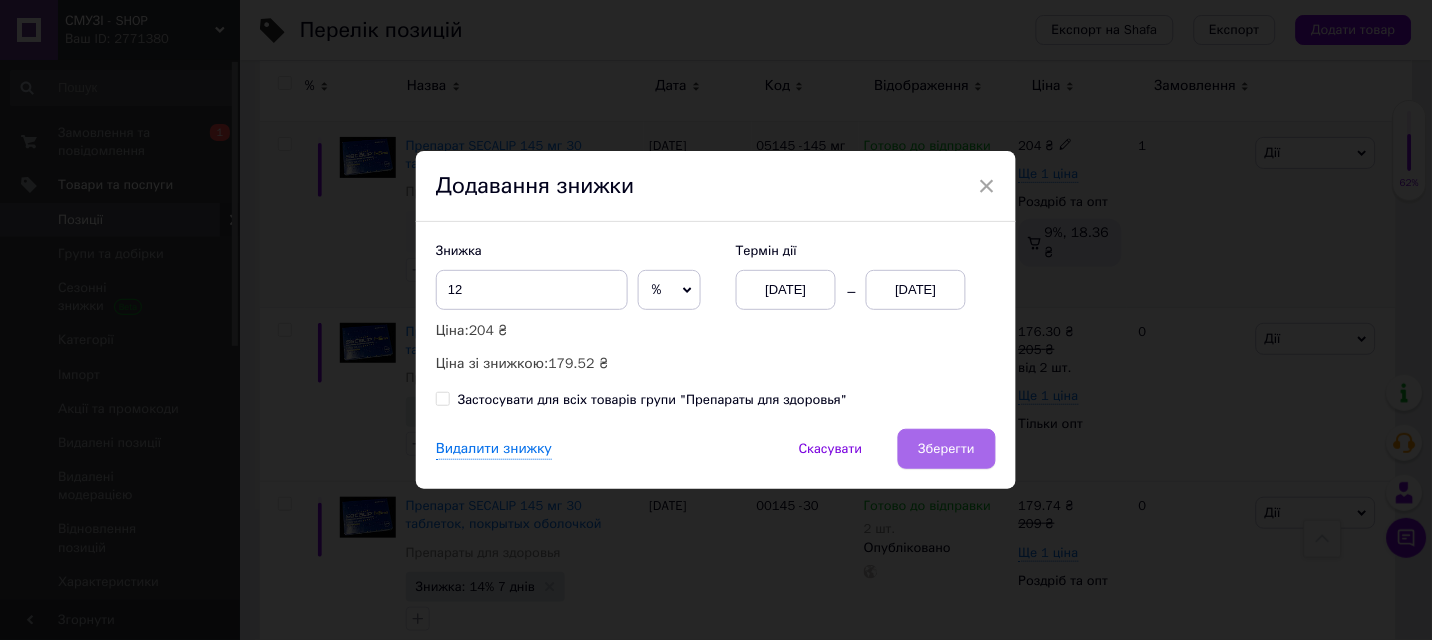 click on "Зберегти" at bounding box center [947, 449] 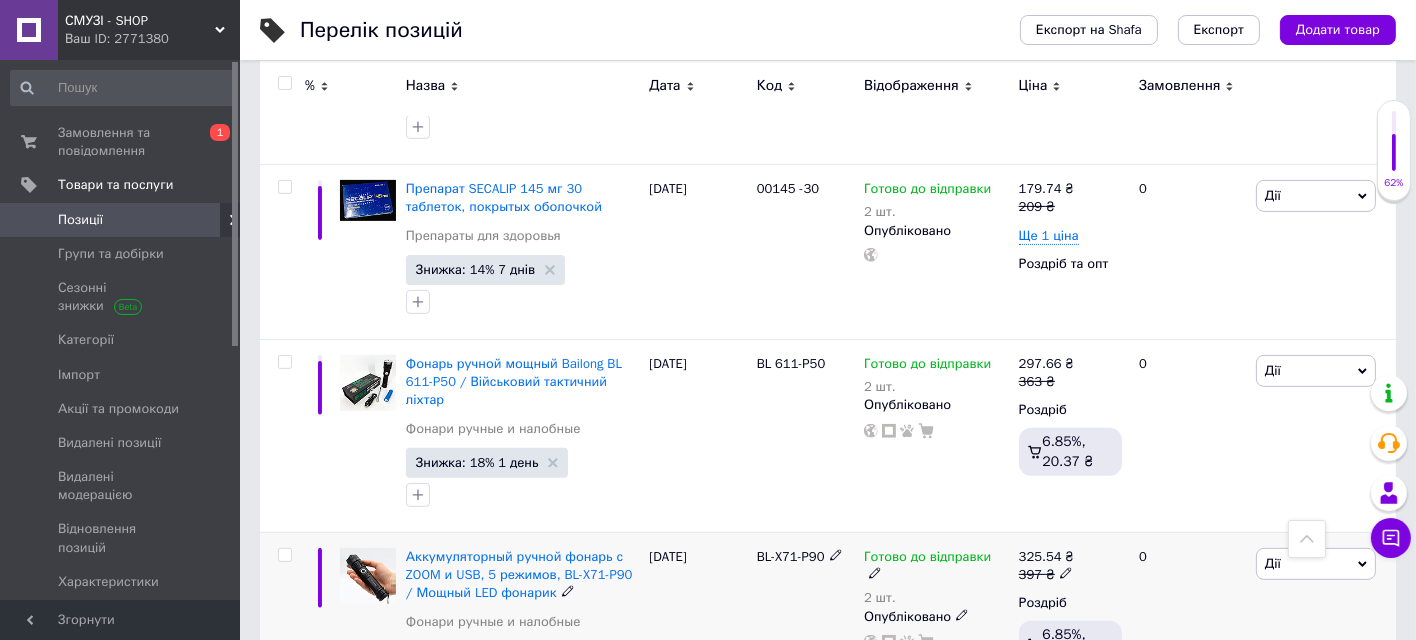 scroll, scrollTop: 1222, scrollLeft: 0, axis: vertical 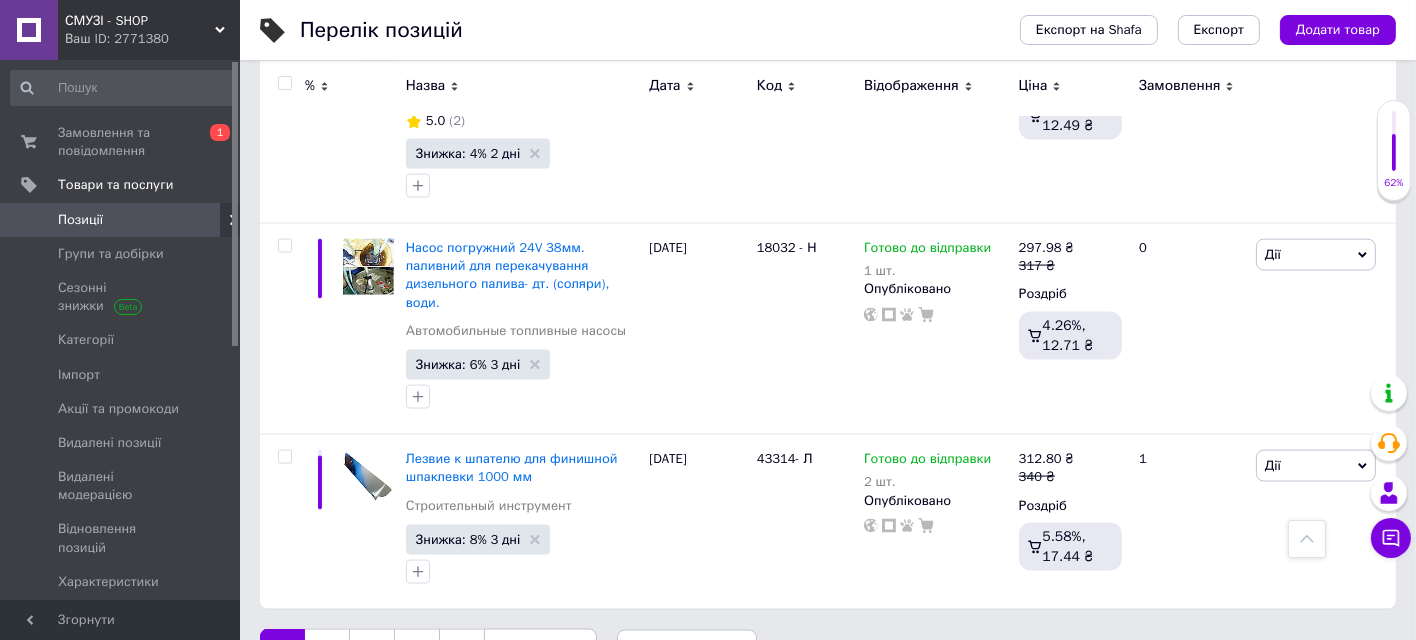 click at bounding box center [1307, 539] 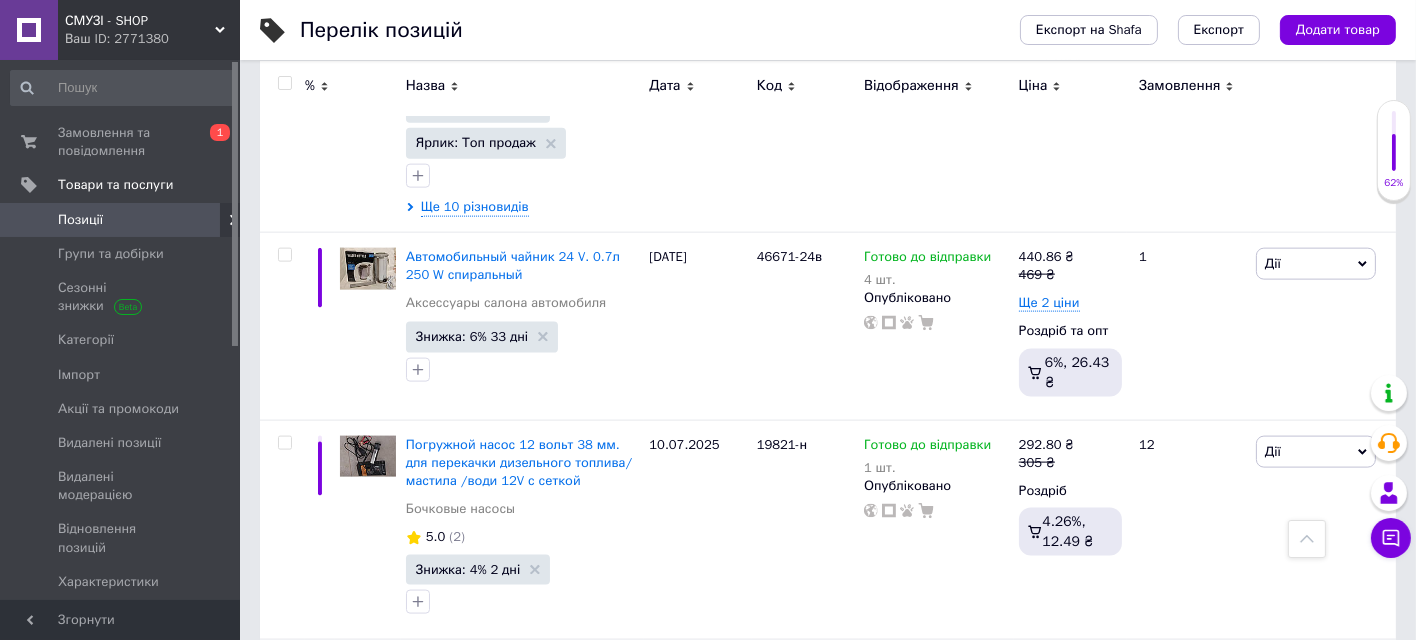 scroll, scrollTop: 3877, scrollLeft: 0, axis: vertical 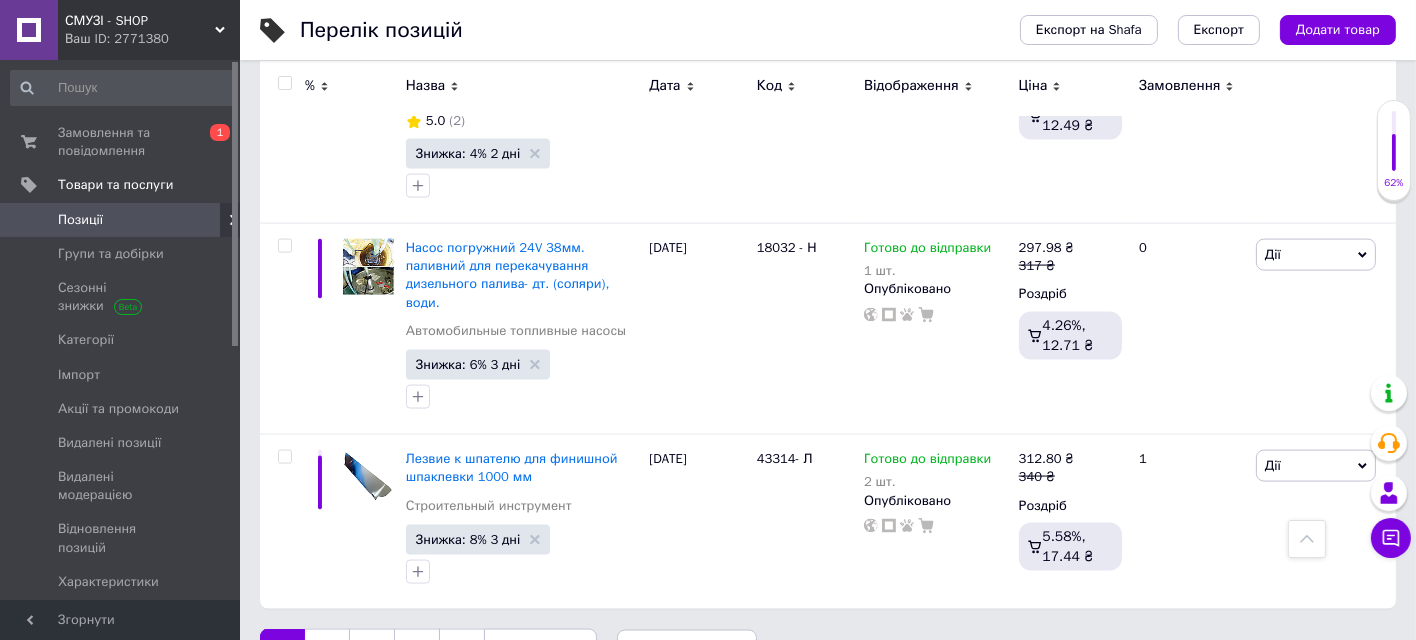 click 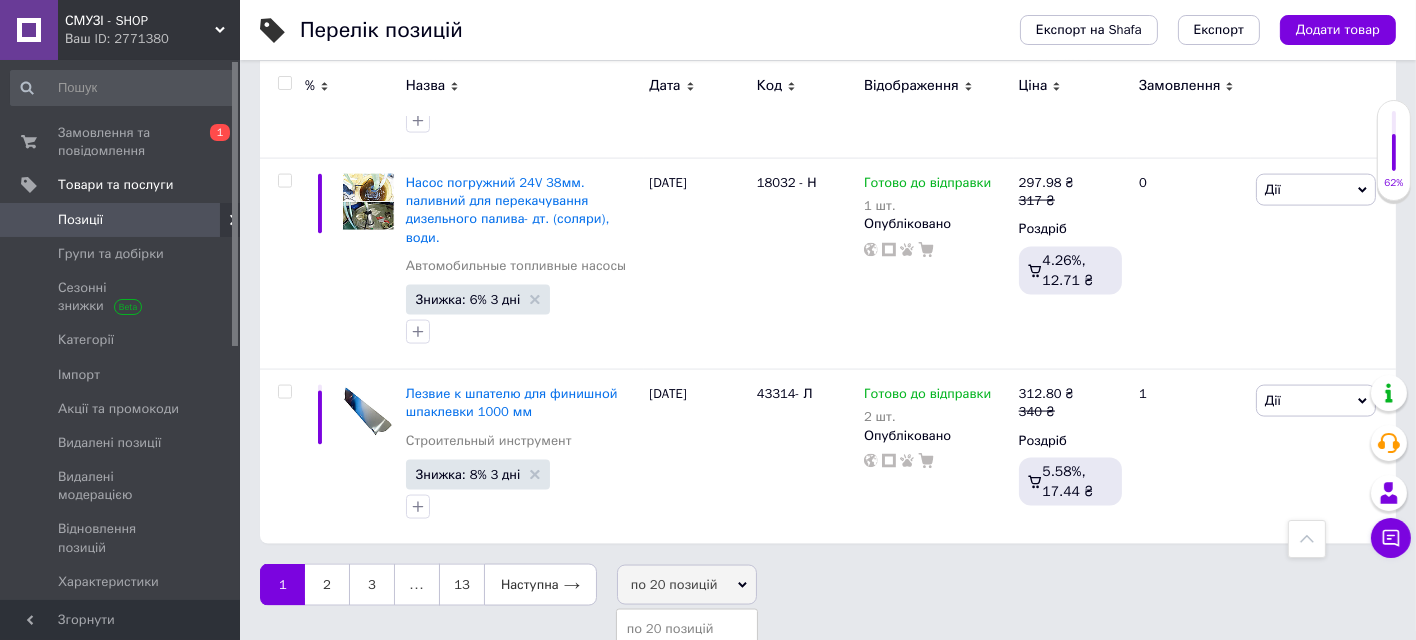 scroll, scrollTop: 3957, scrollLeft: 0, axis: vertical 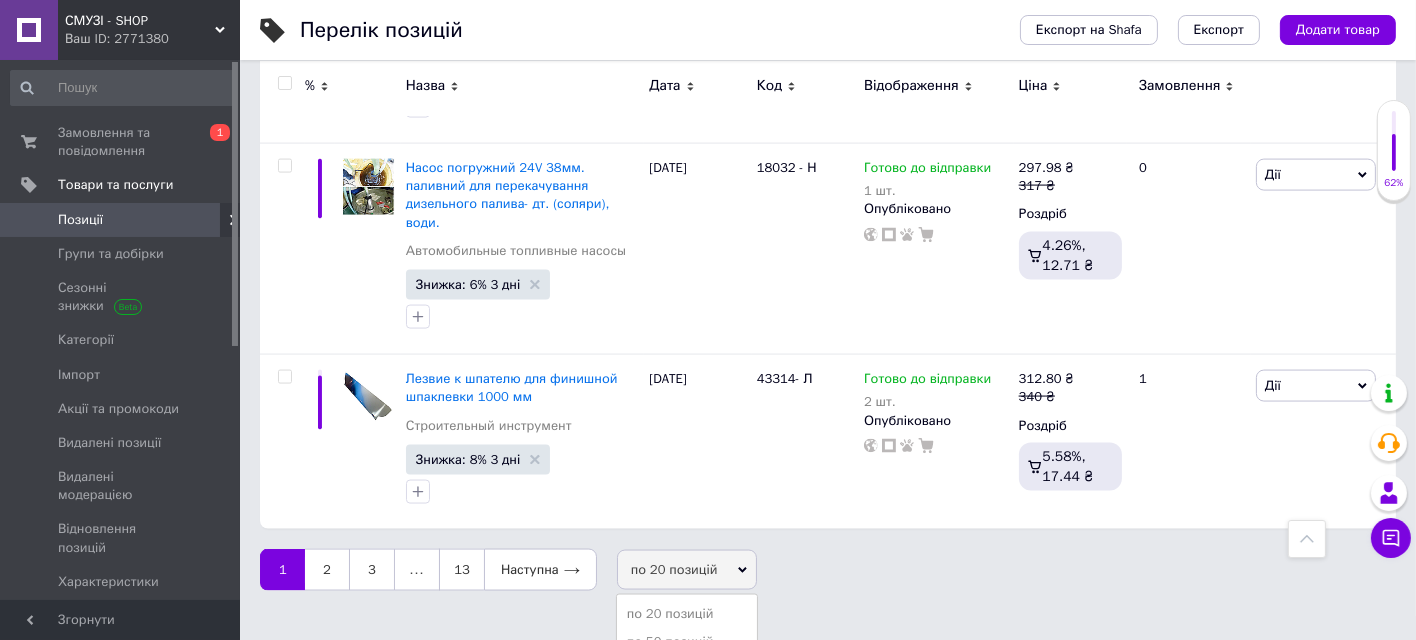 click on "по 100 позицій" at bounding box center (687, 671) 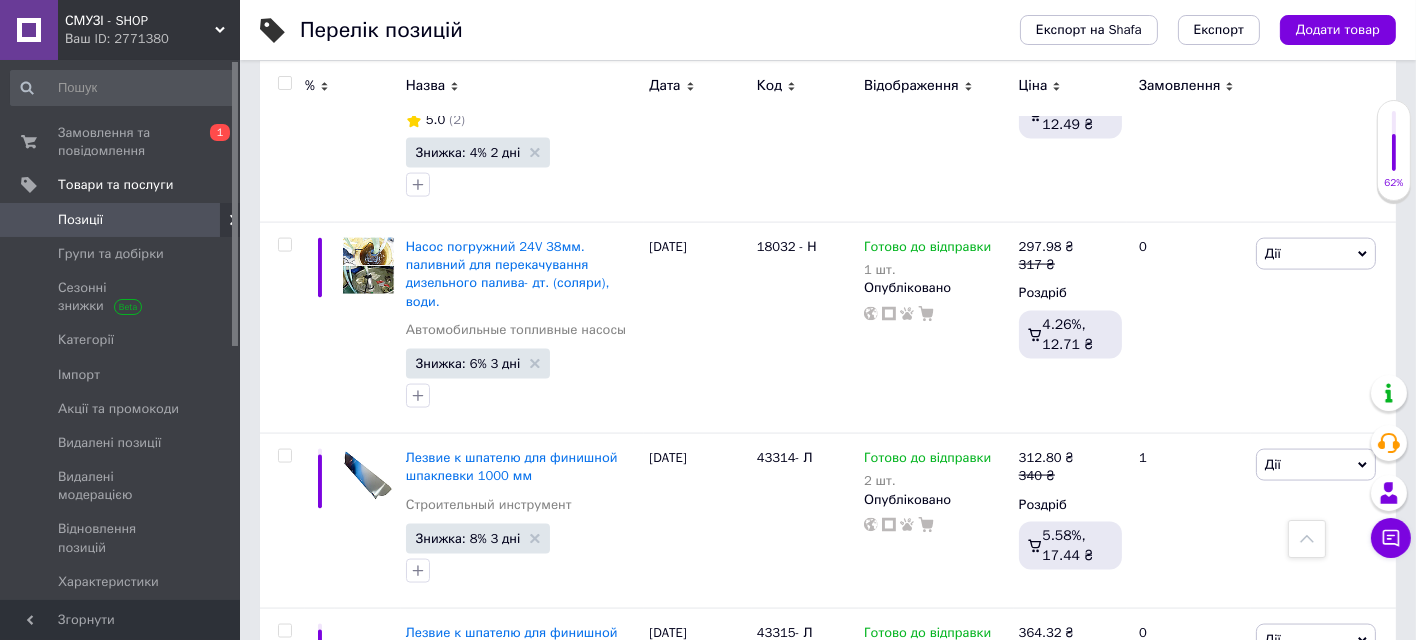 scroll, scrollTop: 3957, scrollLeft: 0, axis: vertical 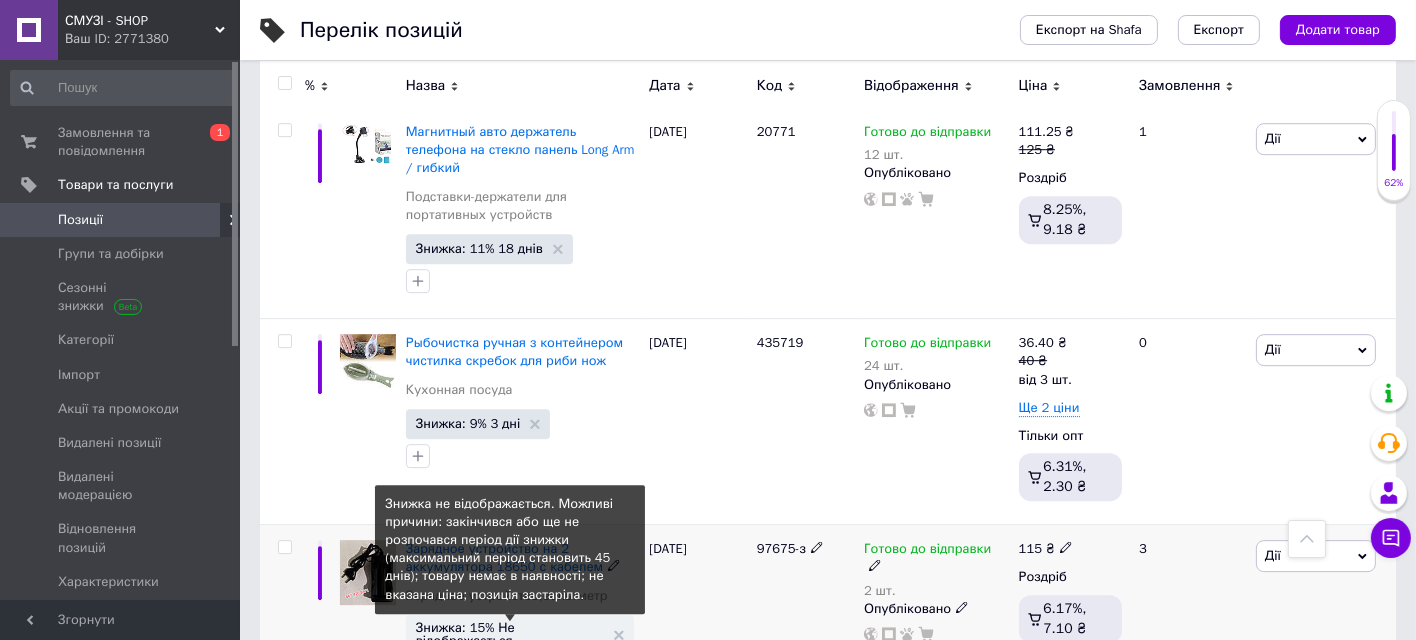 click on "Знижка: 15% Не відображається" at bounding box center [510, 634] 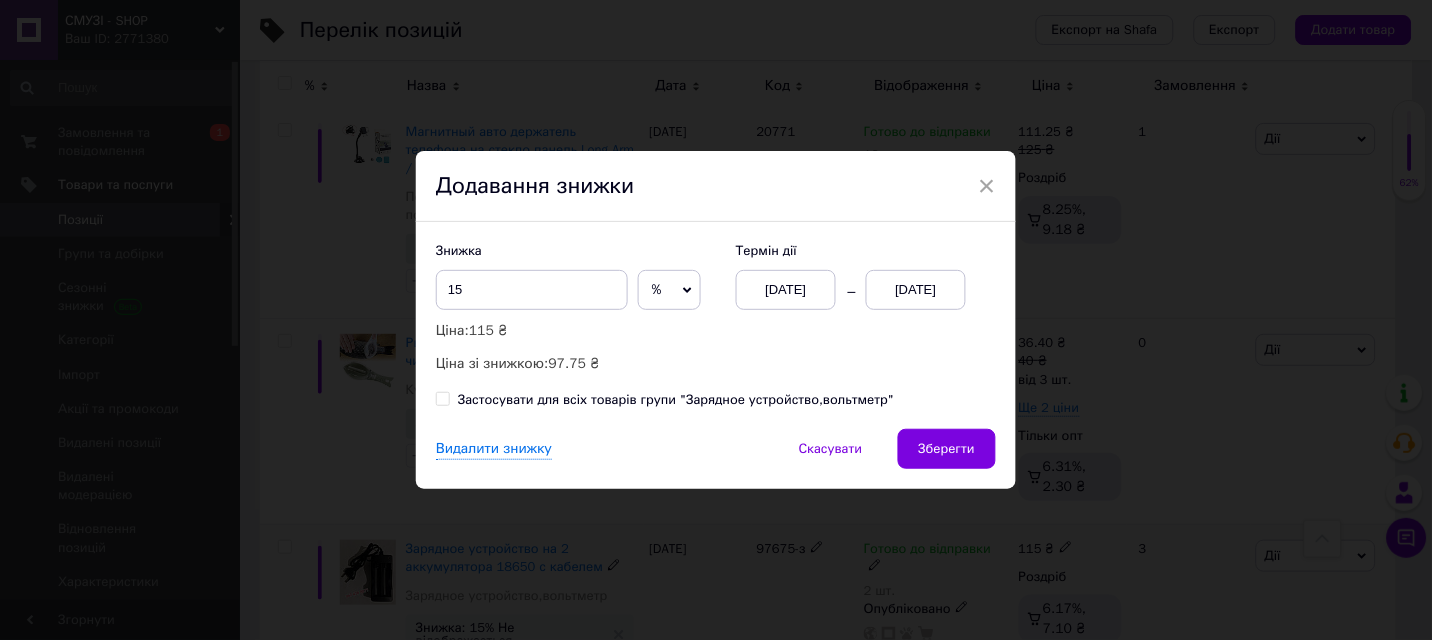 click on "Застосувати для всіх товарів групи "Зарядное устройство,вольтметр"" at bounding box center [676, 400] 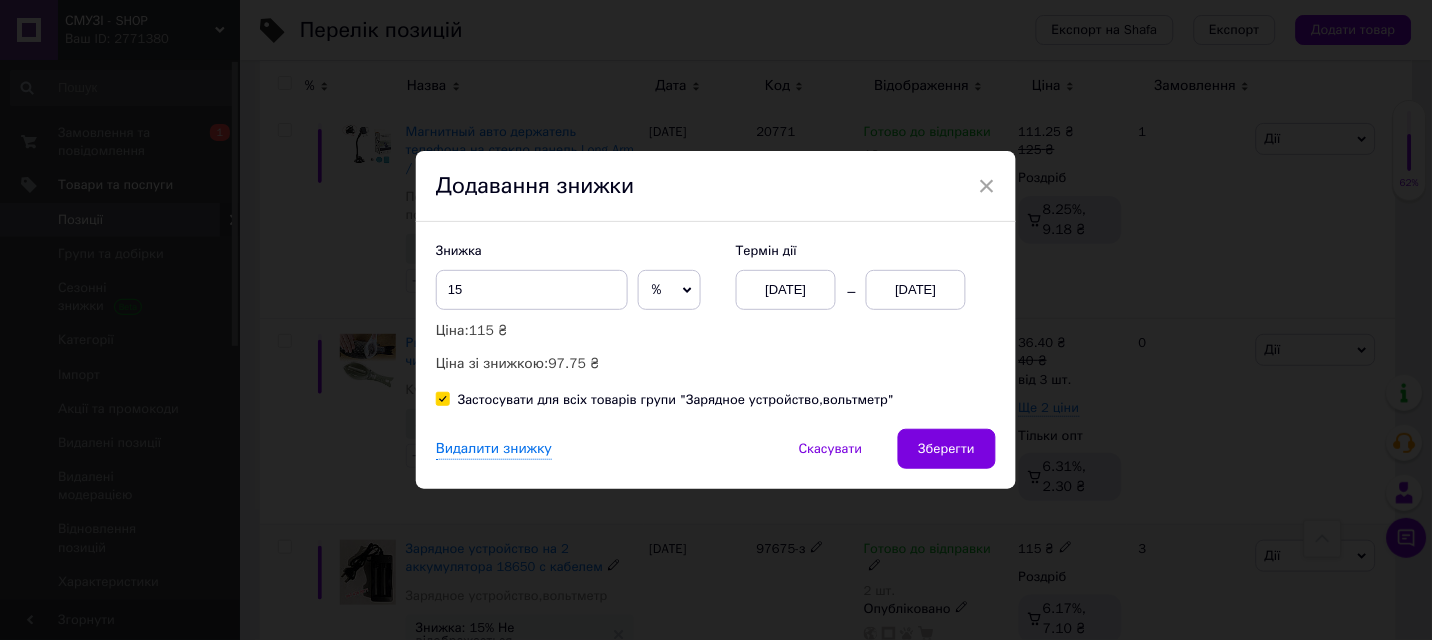 checkbox on "true" 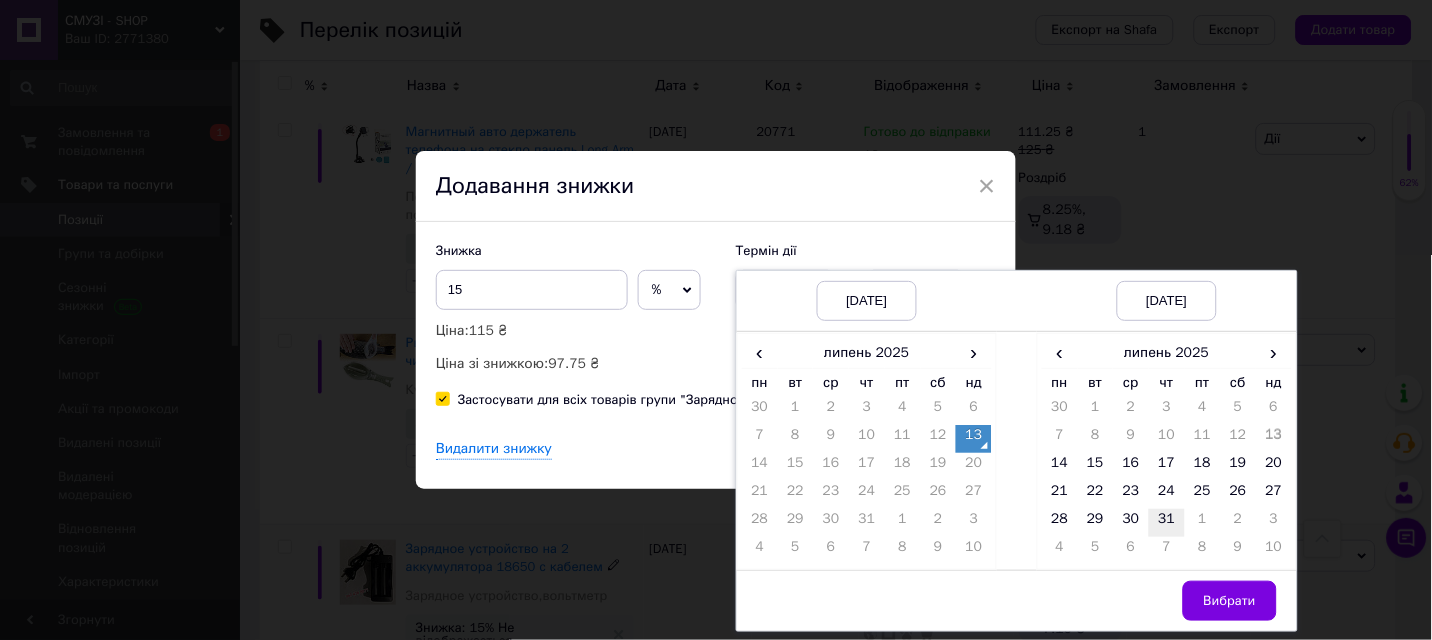 click on "31" at bounding box center (1167, 523) 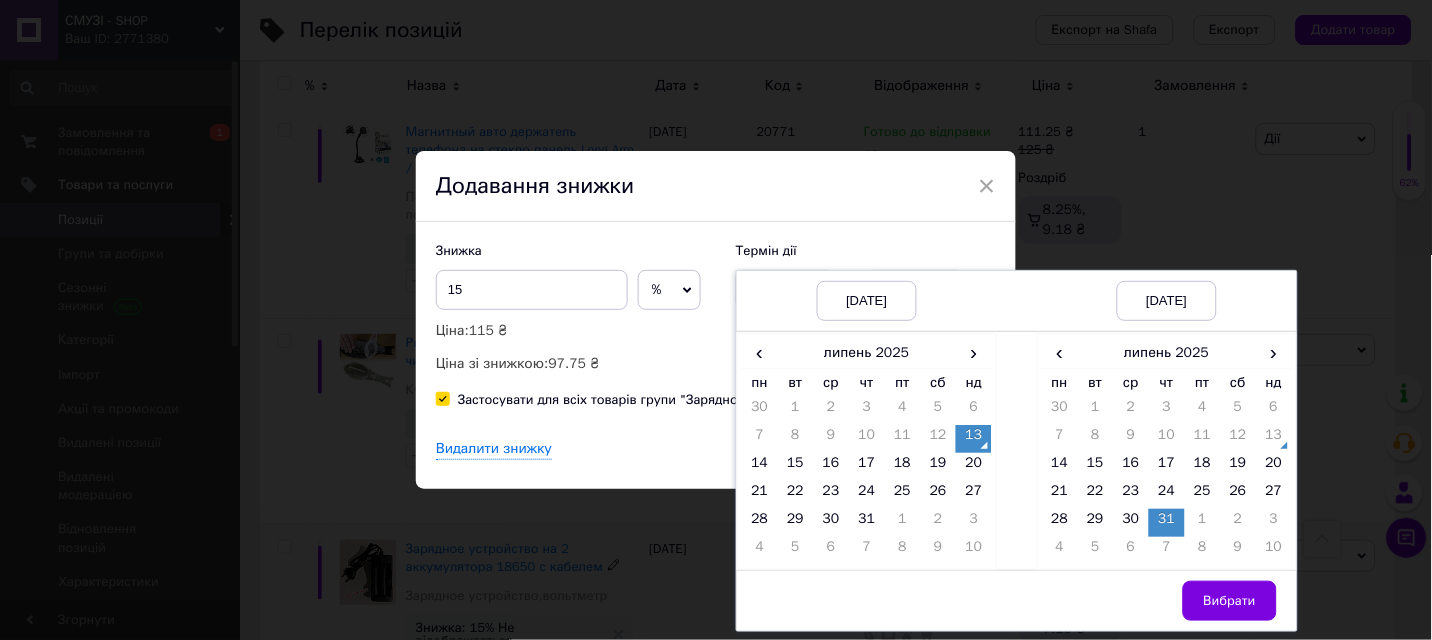 drag, startPoint x: 1224, startPoint y: 596, endPoint x: 1071, endPoint y: 531, distance: 166.23477 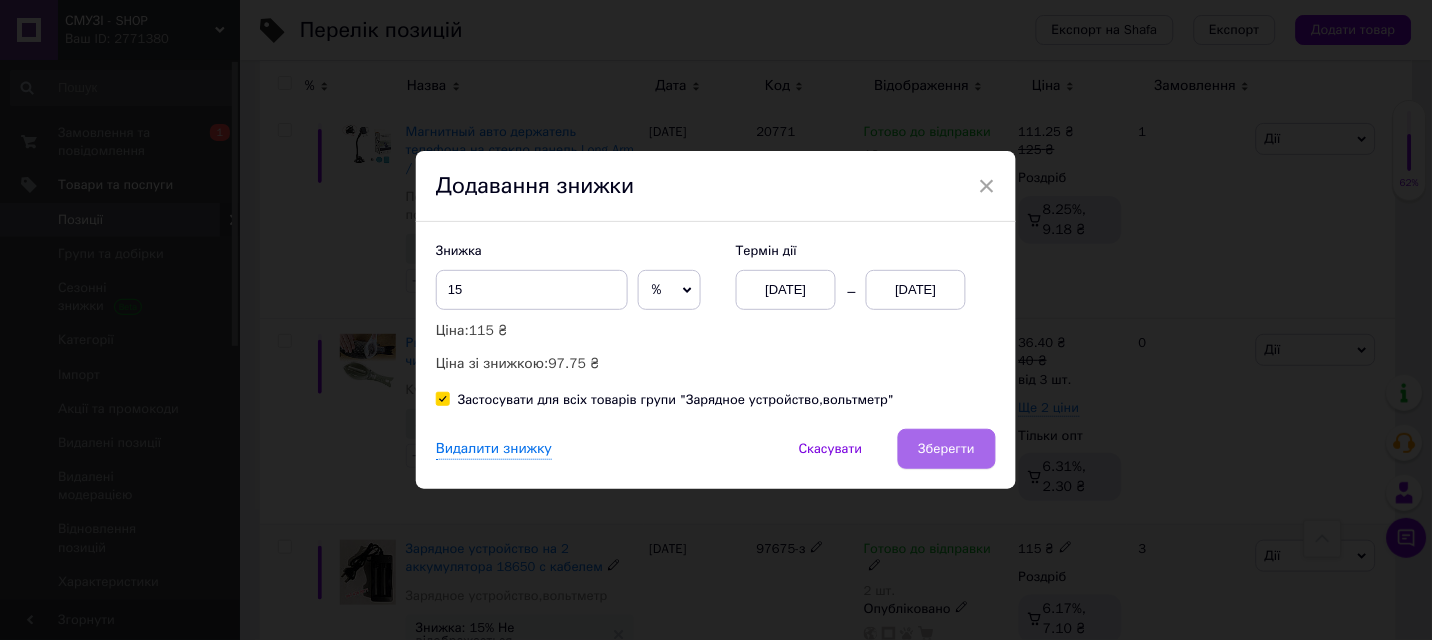 click on "Зберегти" at bounding box center (947, 449) 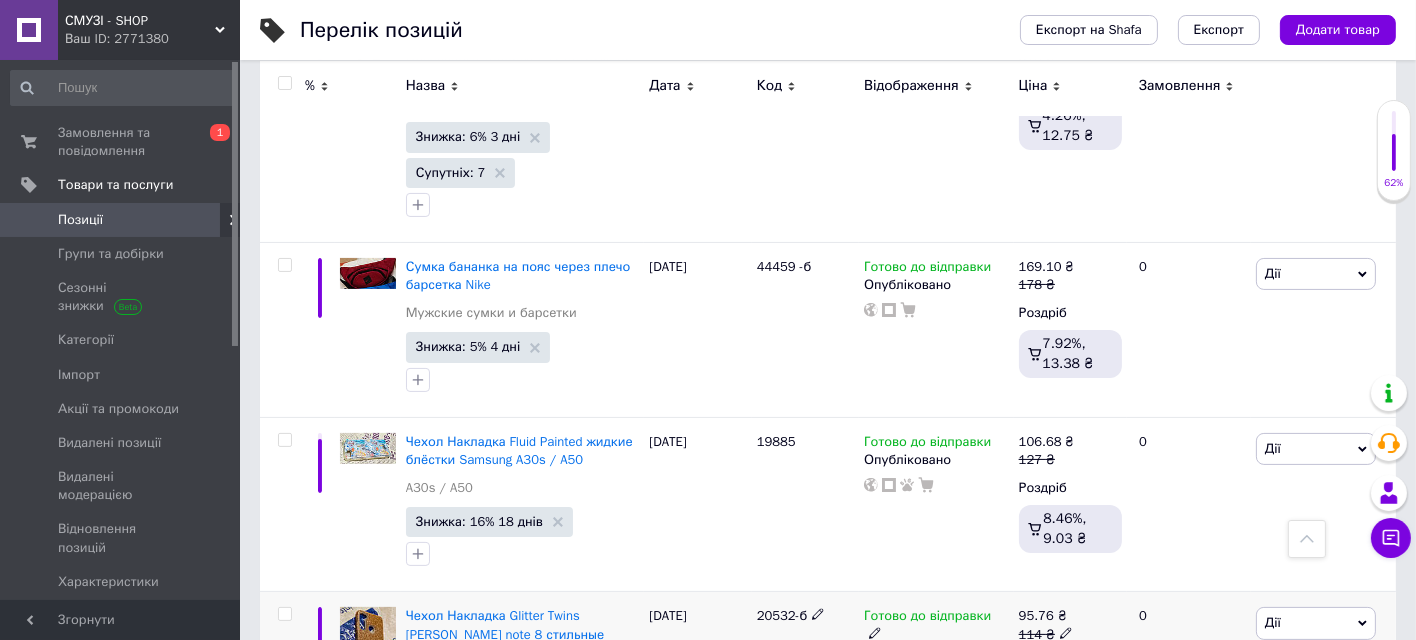 scroll, scrollTop: 20401, scrollLeft: 0, axis: vertical 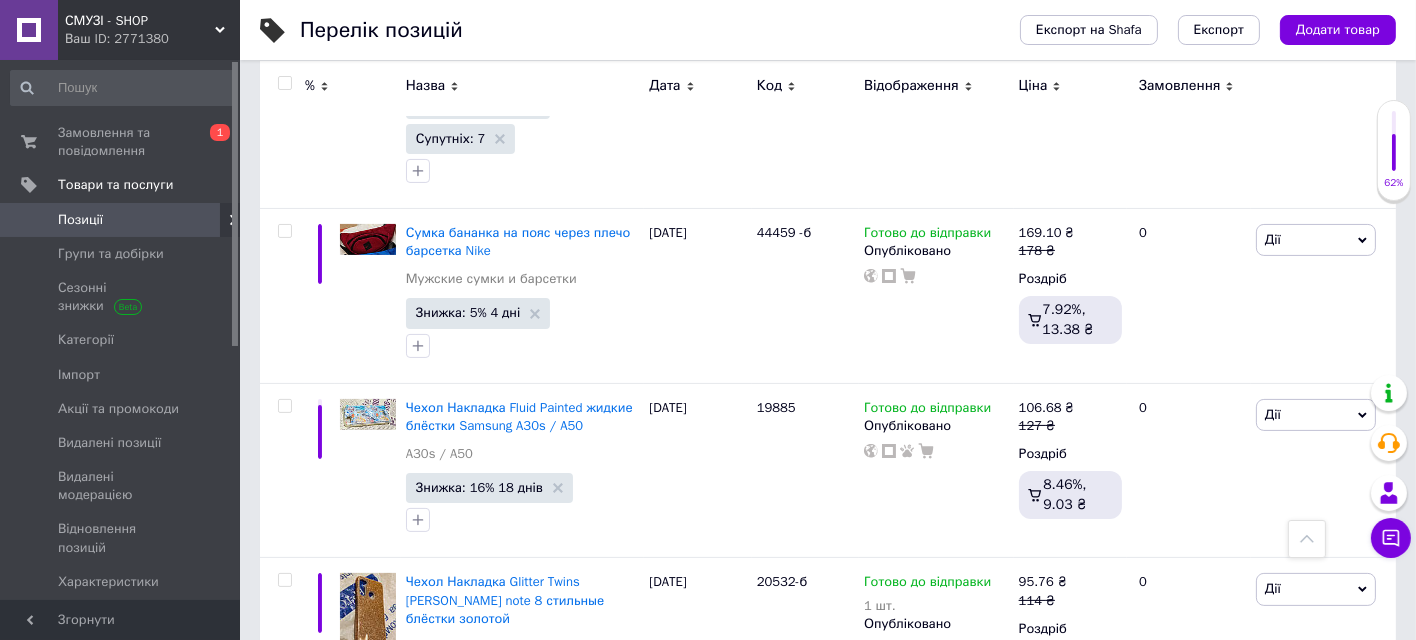 click on "Наступна" at bounding box center [450, 791] 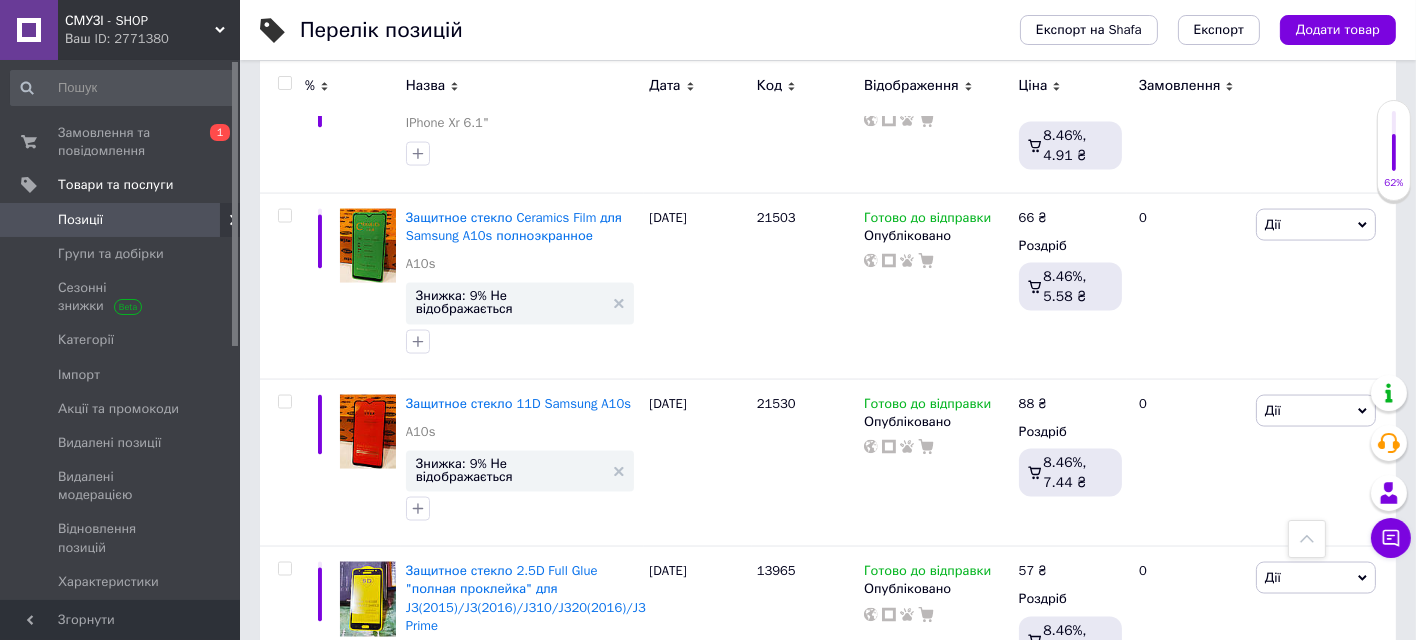 scroll, scrollTop: 4148, scrollLeft: 0, axis: vertical 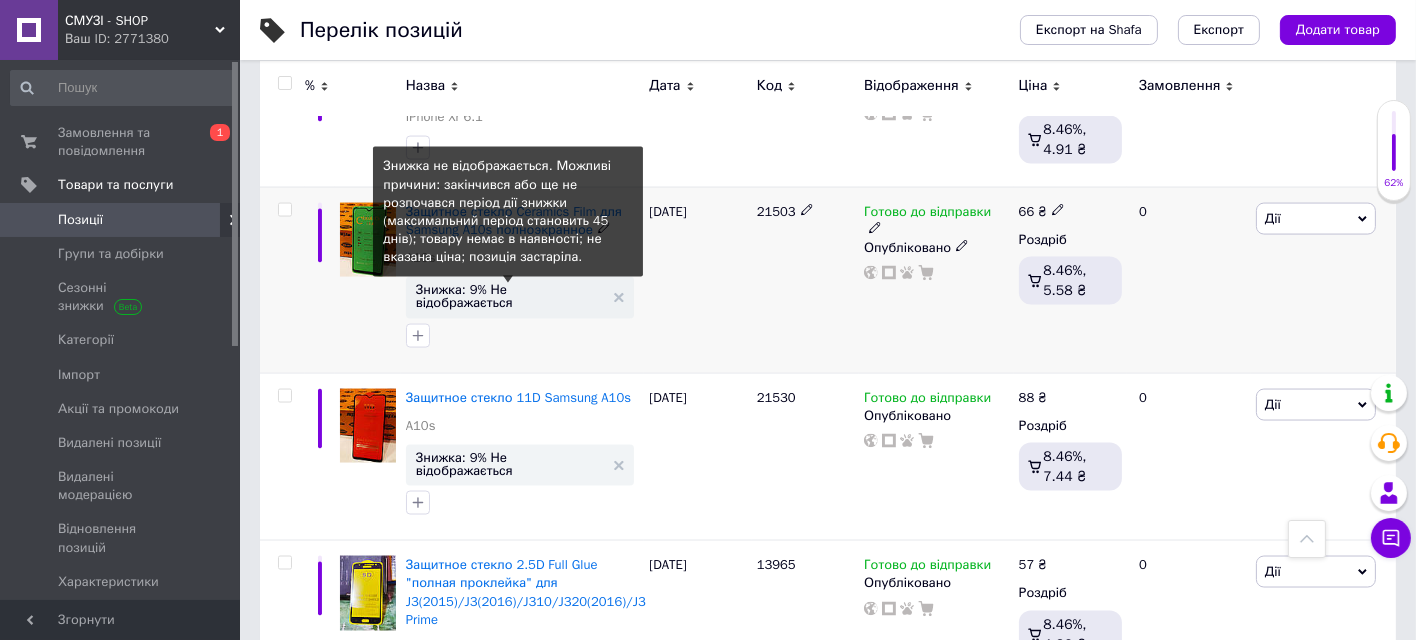 click on "Знижка: 9% Не відображається" at bounding box center (510, 296) 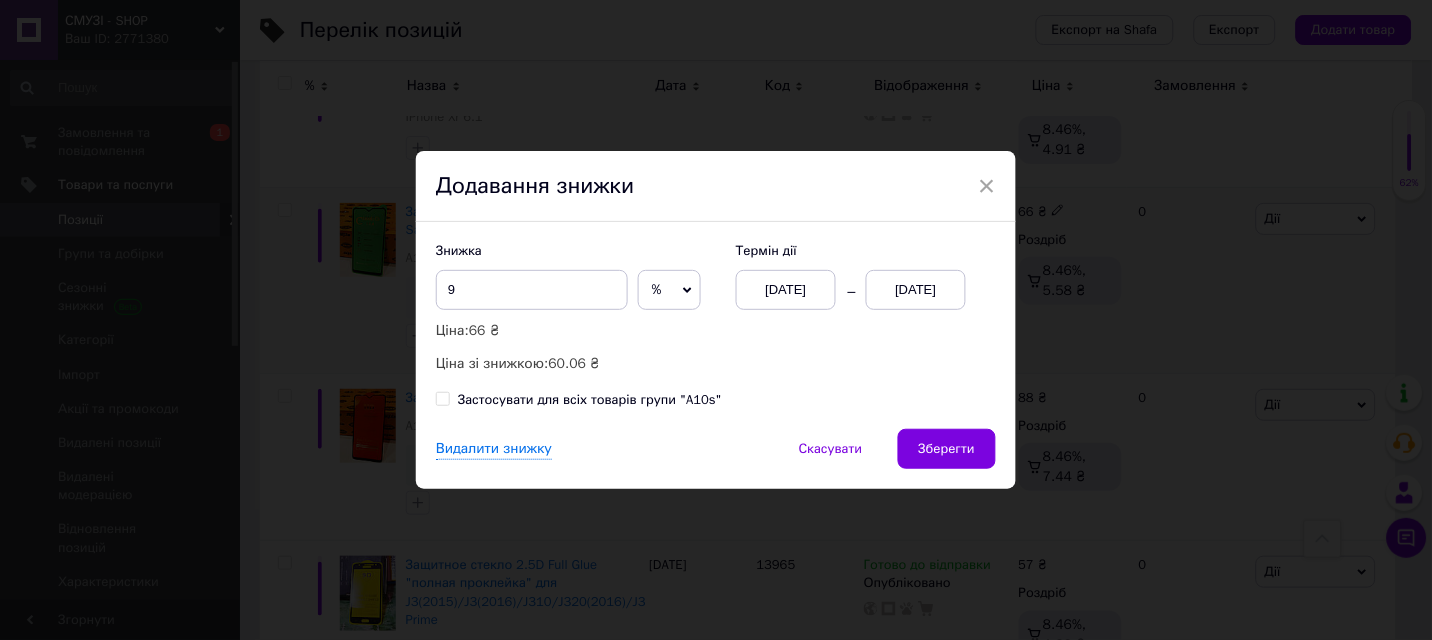 click on "Застосувати для всіх товарів групи "A10s"" at bounding box center (590, 400) 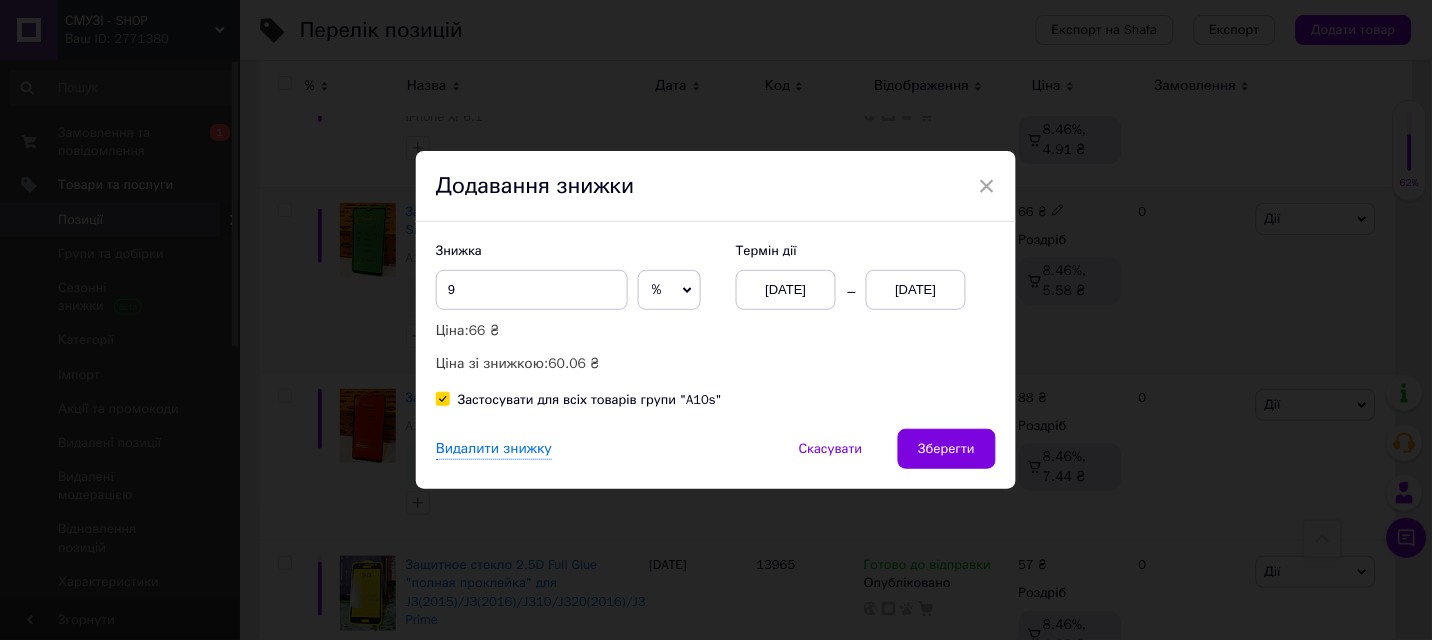 checkbox on "true" 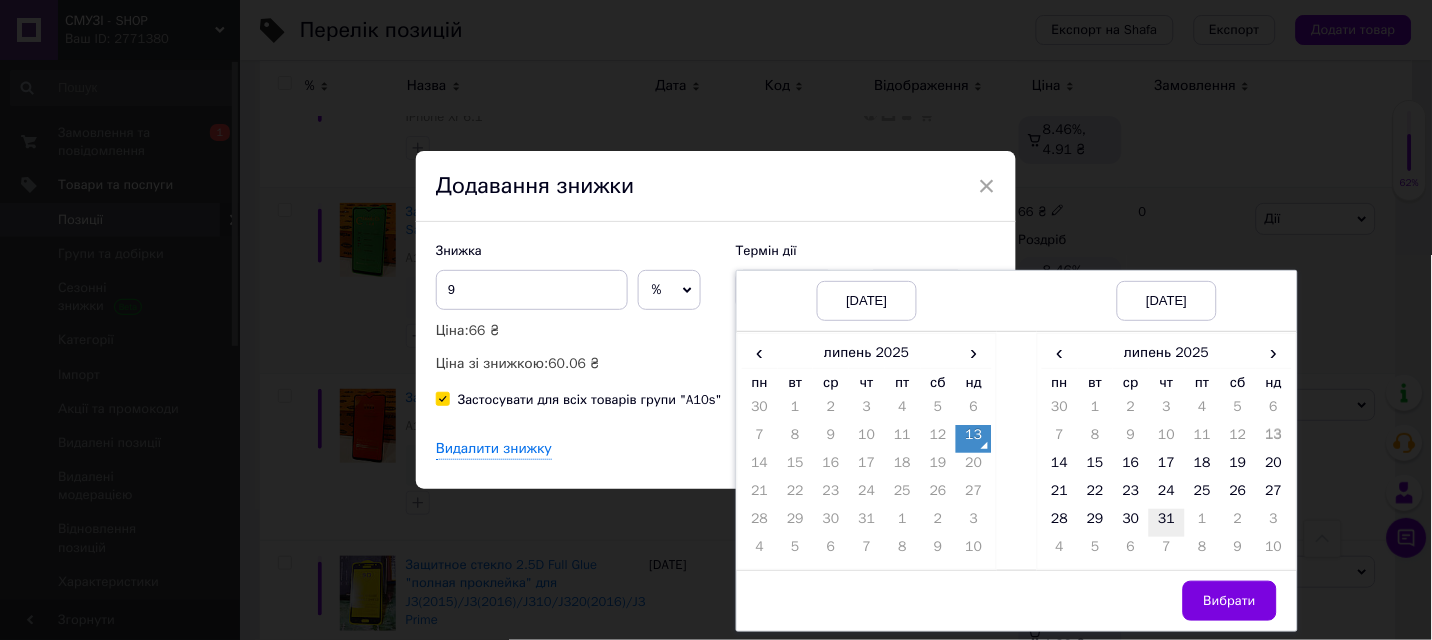 click on "31" at bounding box center (1167, 523) 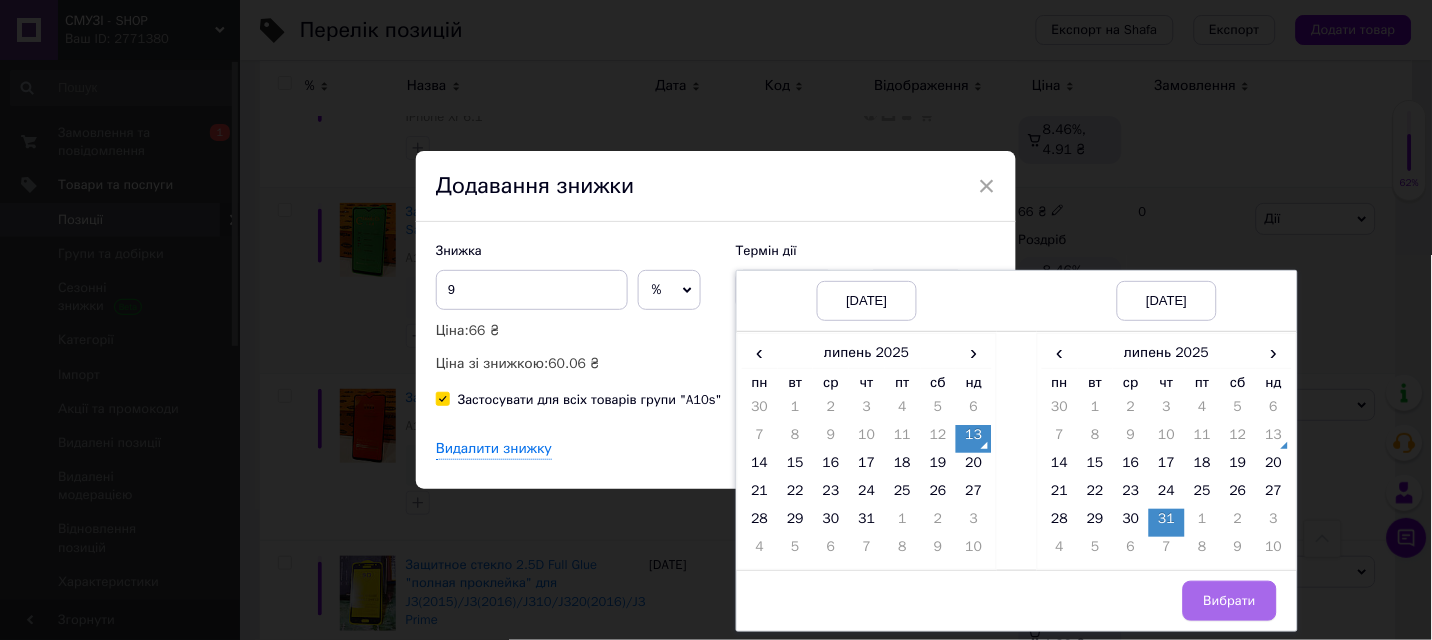click on "Вибрати" at bounding box center [1230, 601] 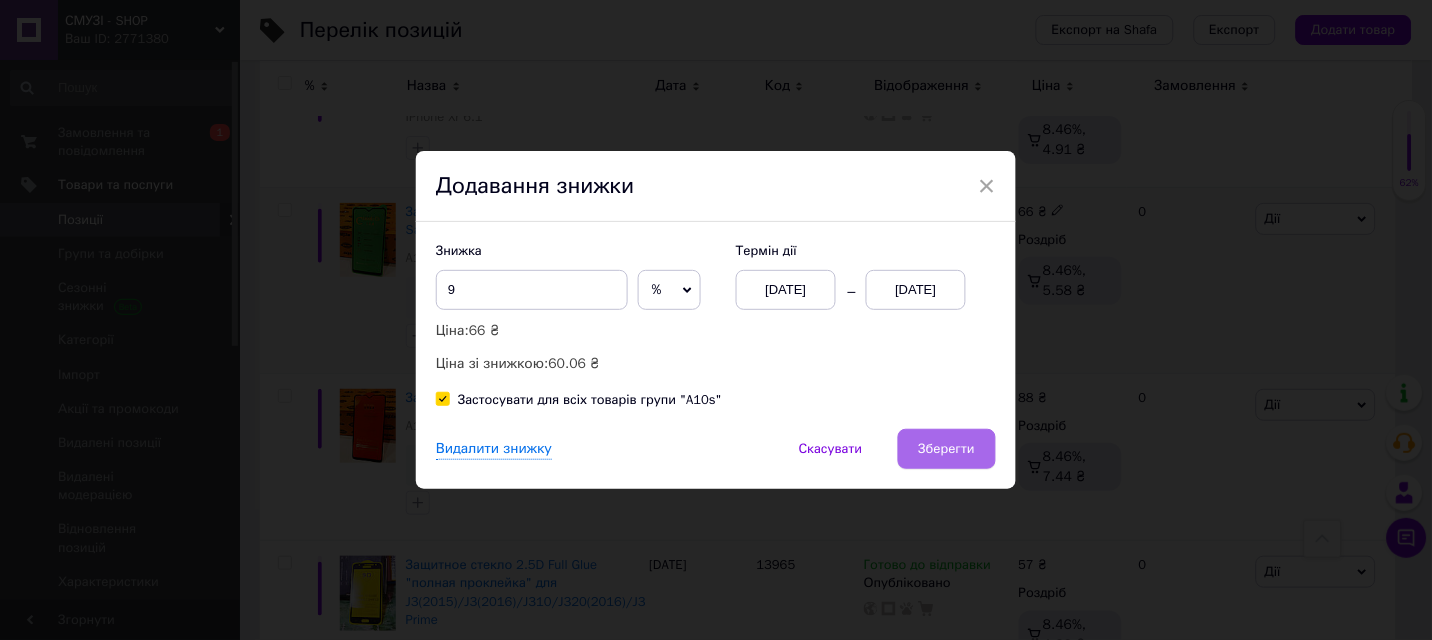 click on "Зберегти" at bounding box center [947, 449] 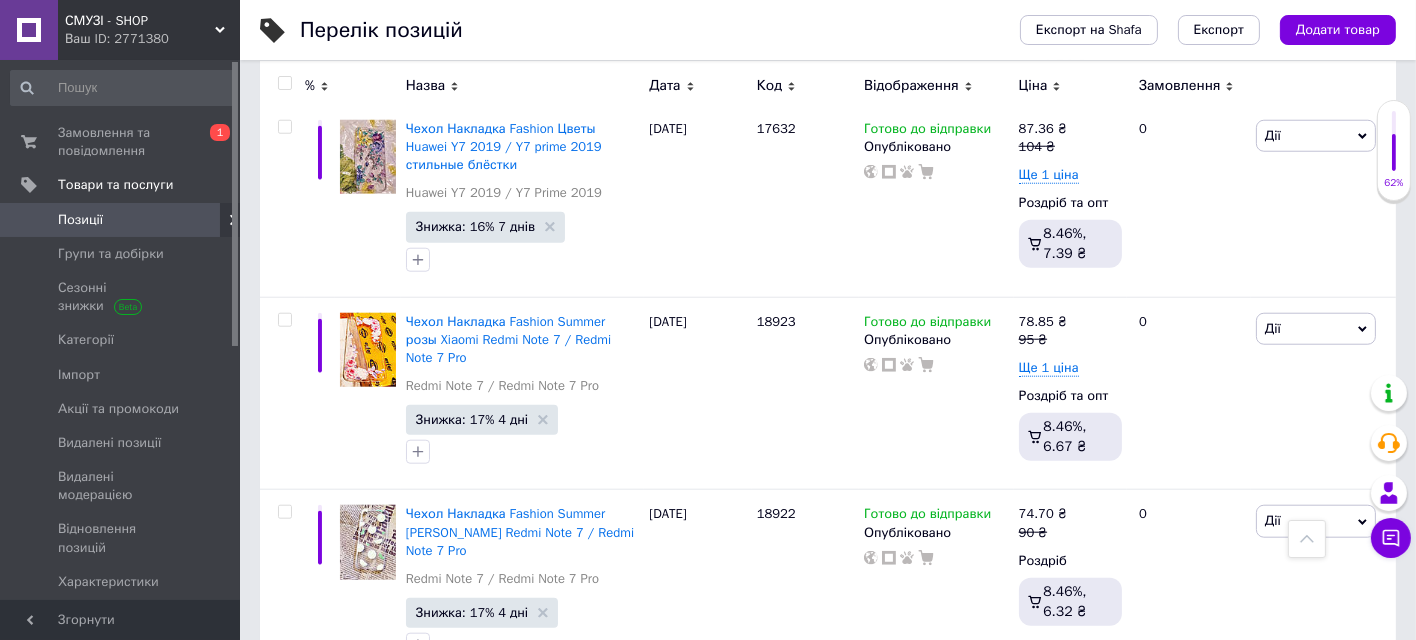 scroll, scrollTop: 2025, scrollLeft: 0, axis: vertical 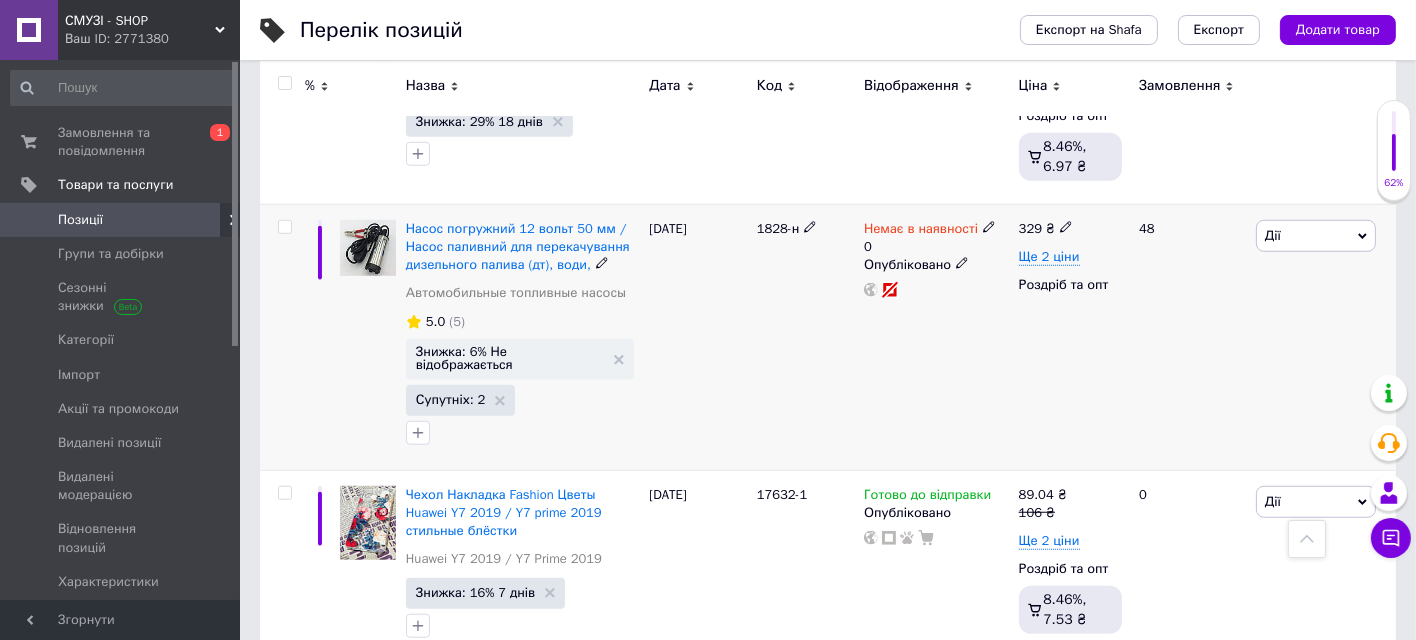 click 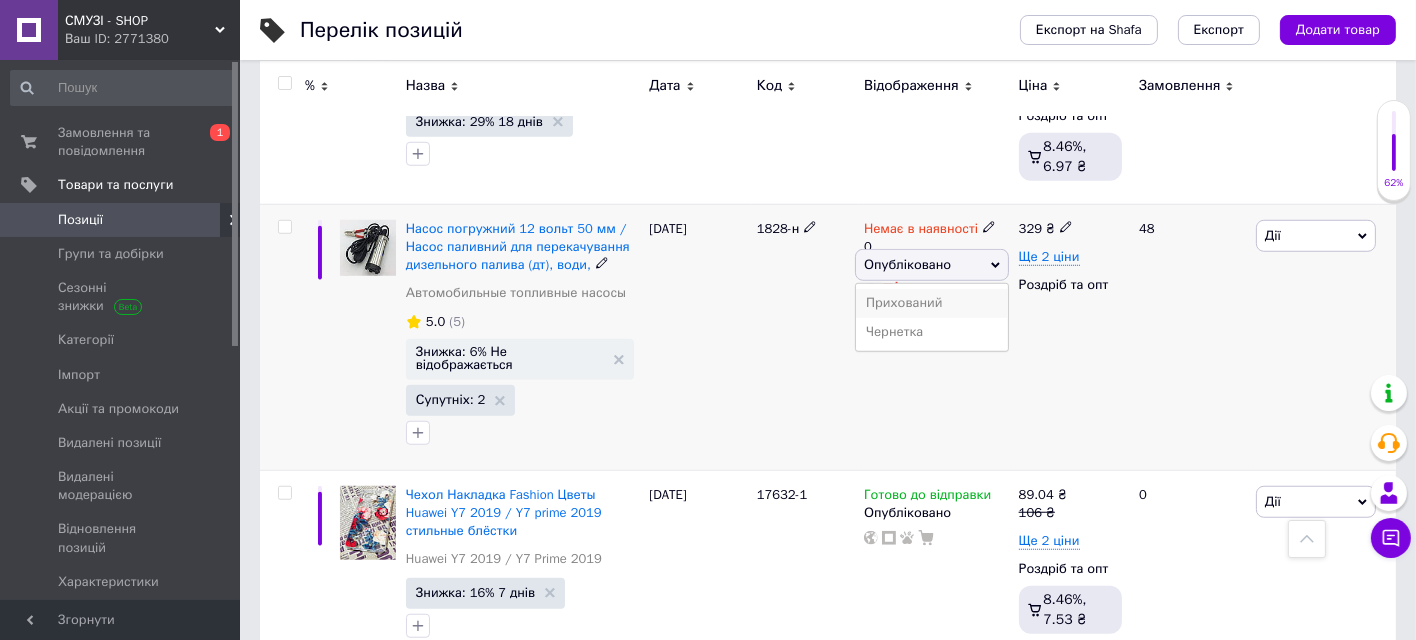 click on "Прихований" at bounding box center (932, 303) 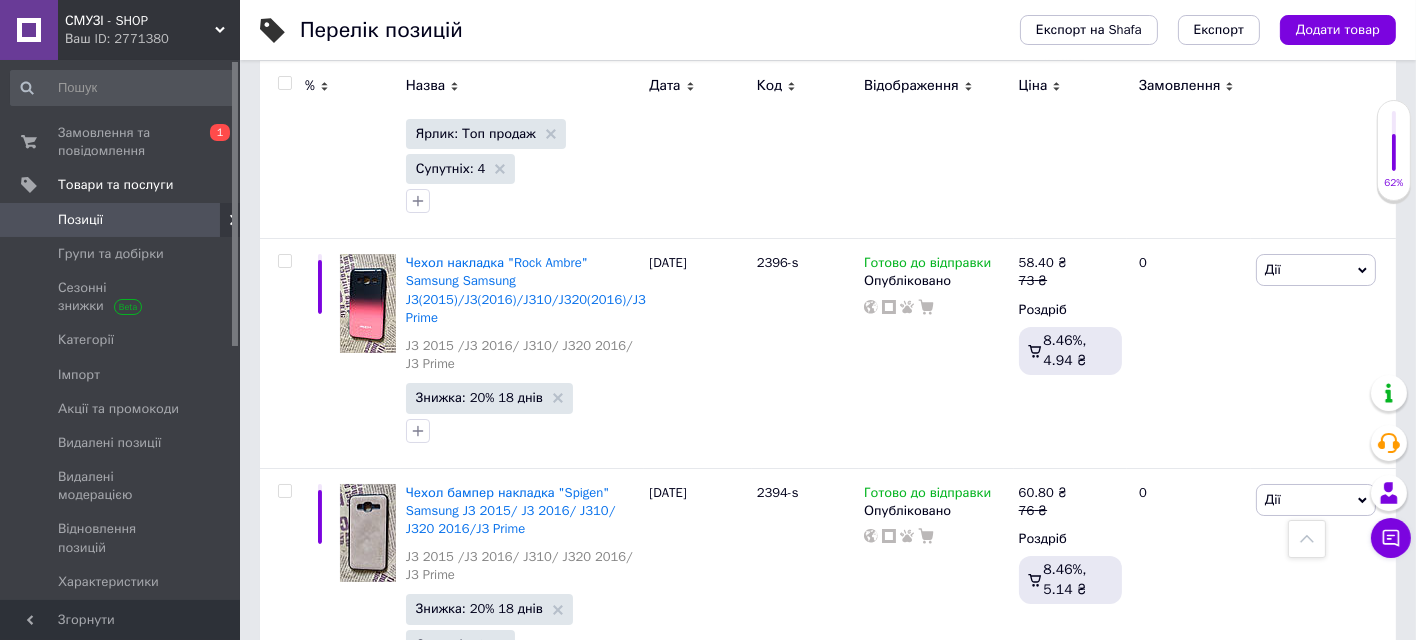 scroll, scrollTop: 19830, scrollLeft: 0, axis: vertical 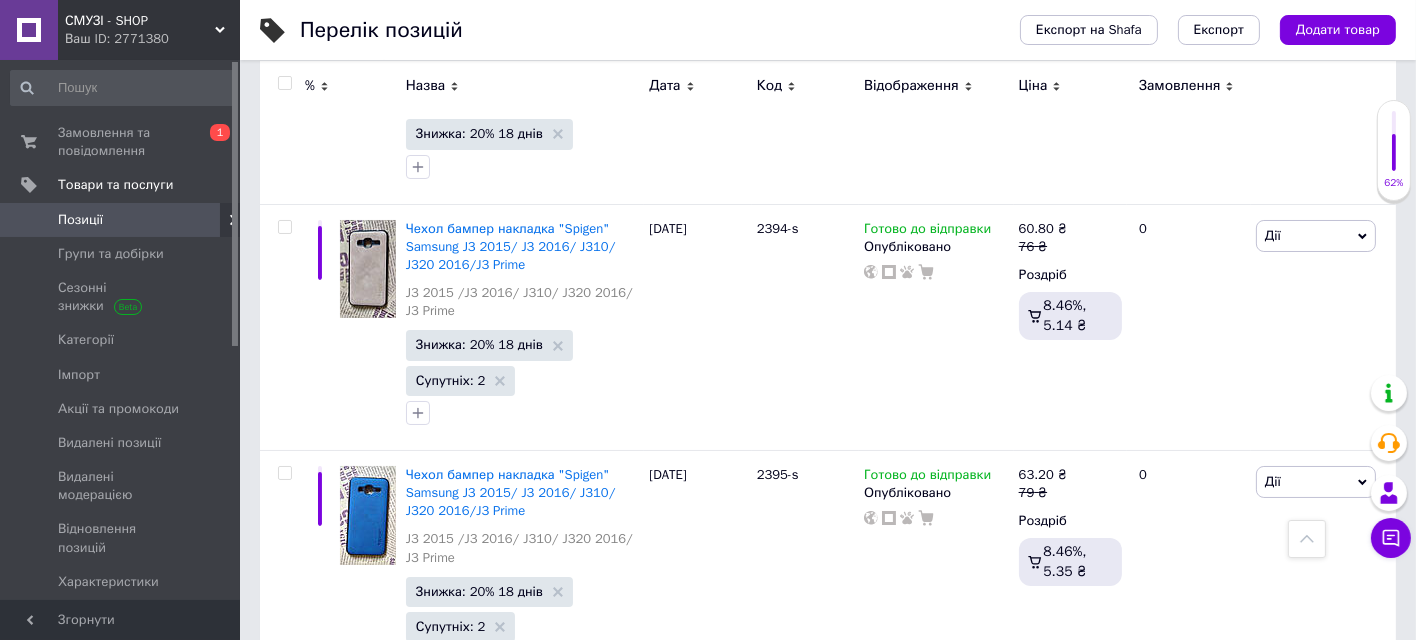 click on "3" at bounding box center (494, 737) 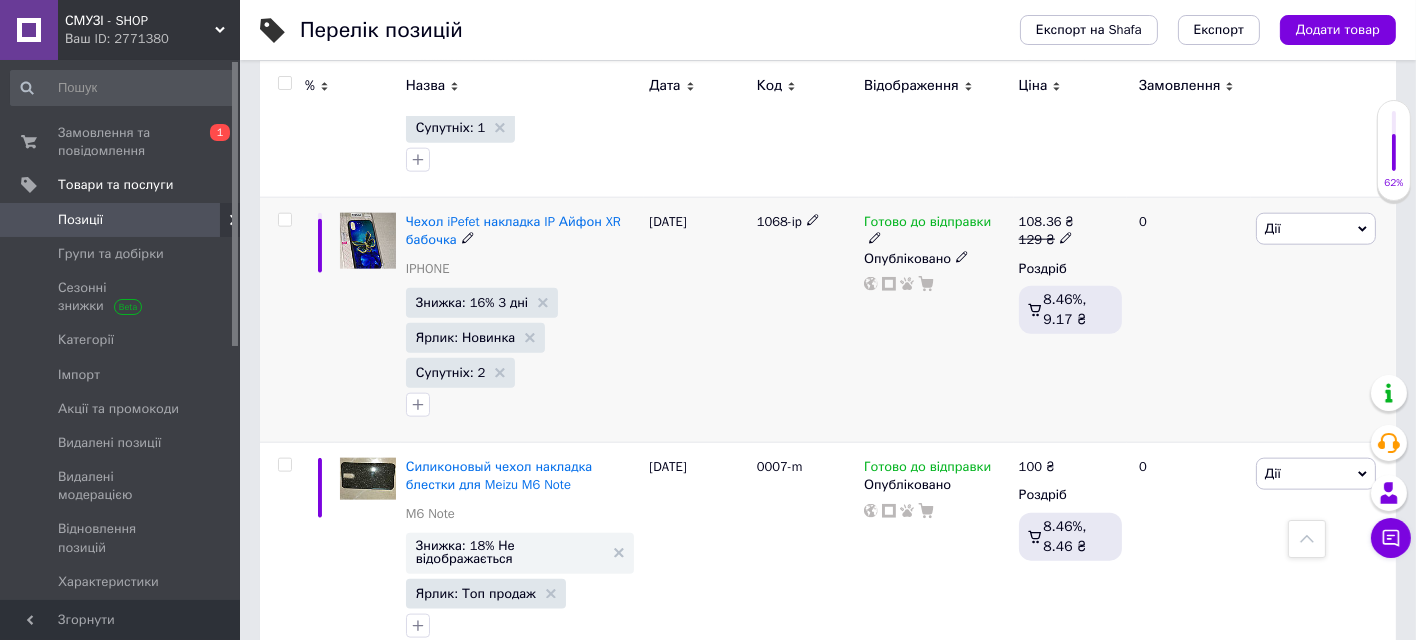 scroll, scrollTop: 3208, scrollLeft: 0, axis: vertical 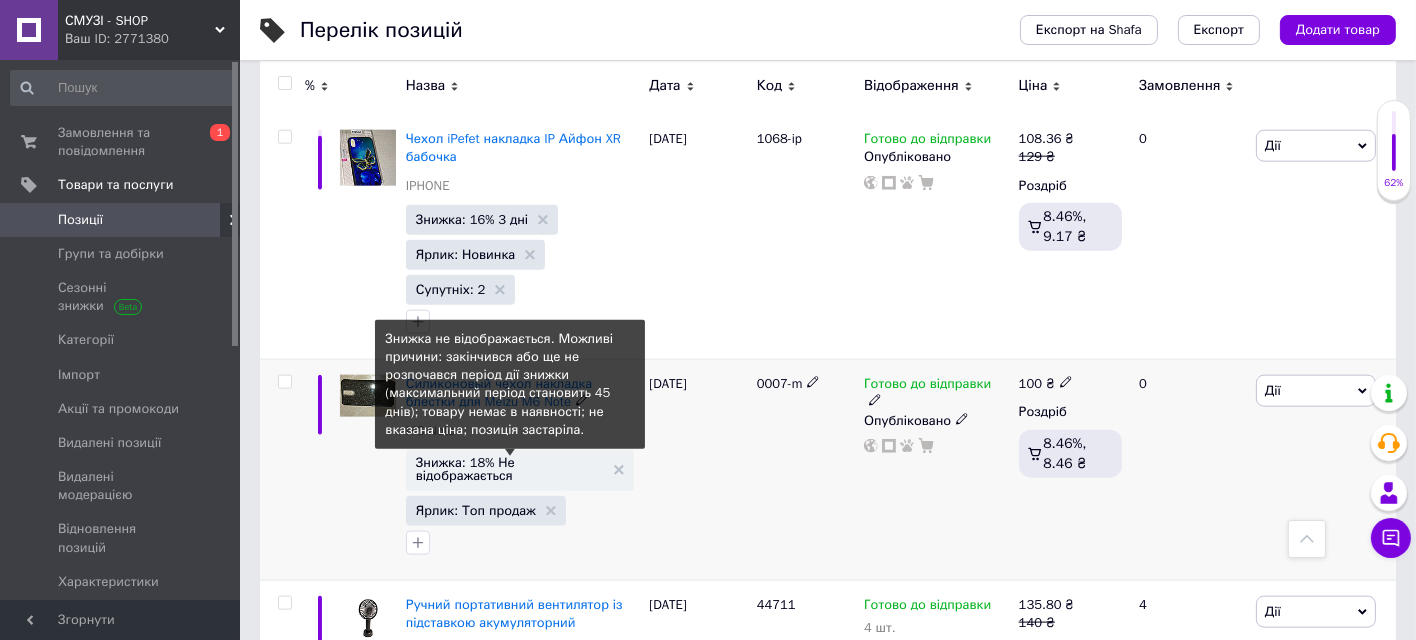 click on "Знижка: 18% Не відображається" at bounding box center [510, 469] 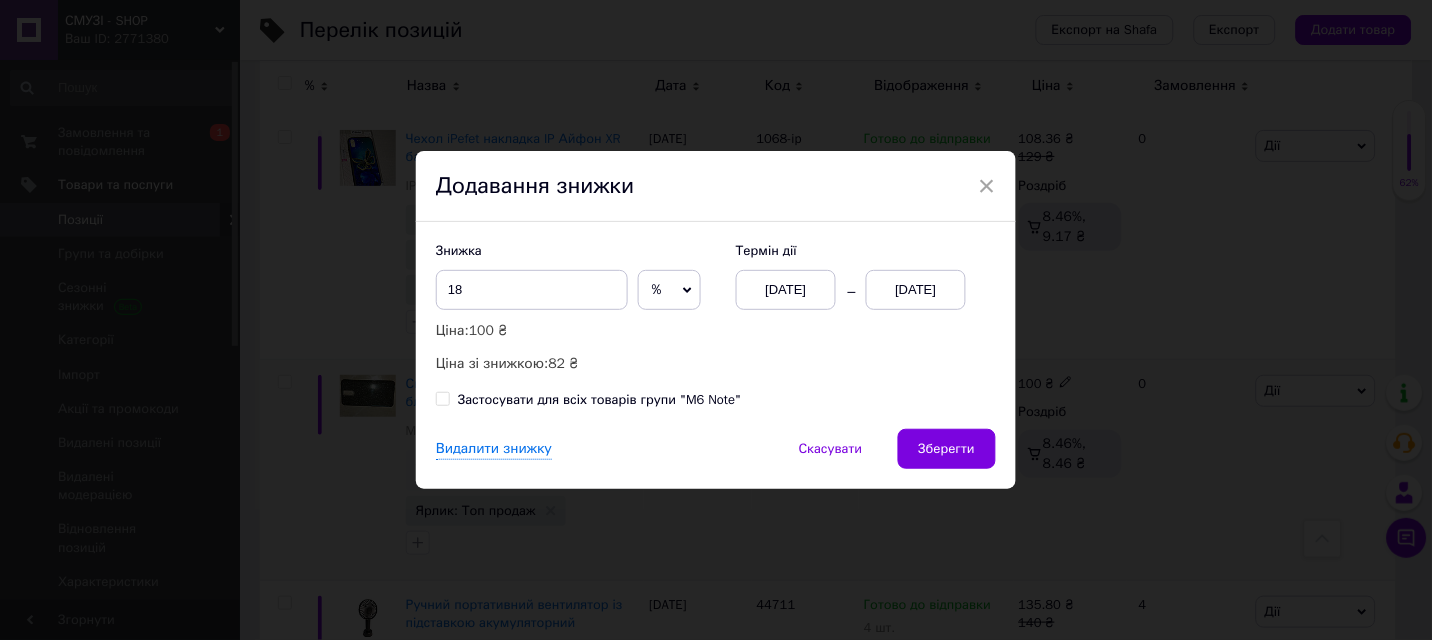 click on "[DATE]" at bounding box center [916, 290] 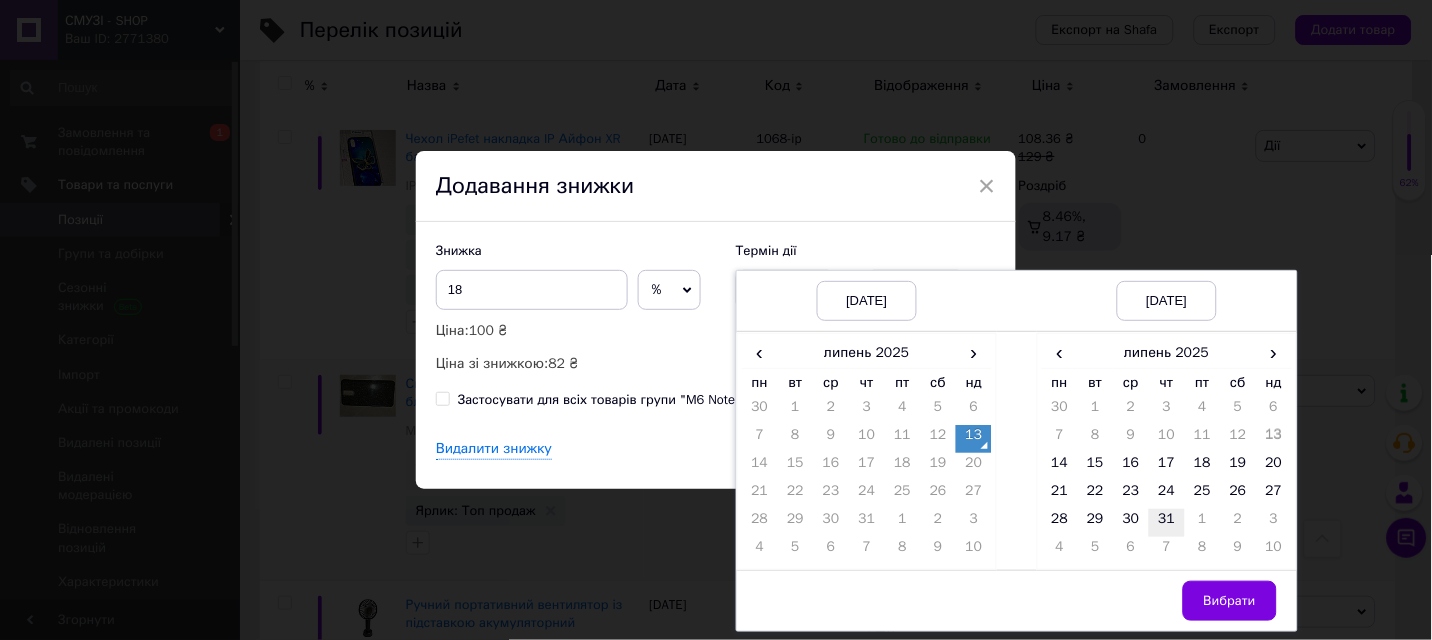 click on "31" at bounding box center [1167, 523] 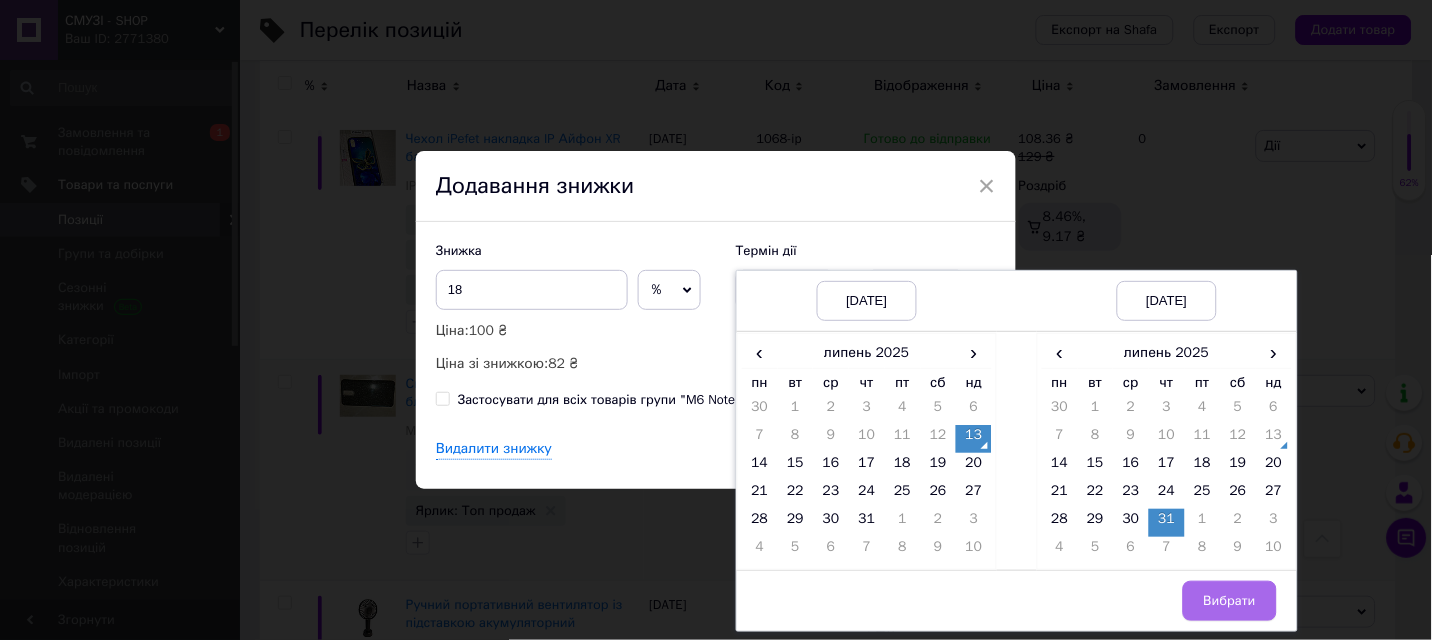 click on "Вибрати" at bounding box center (1230, 601) 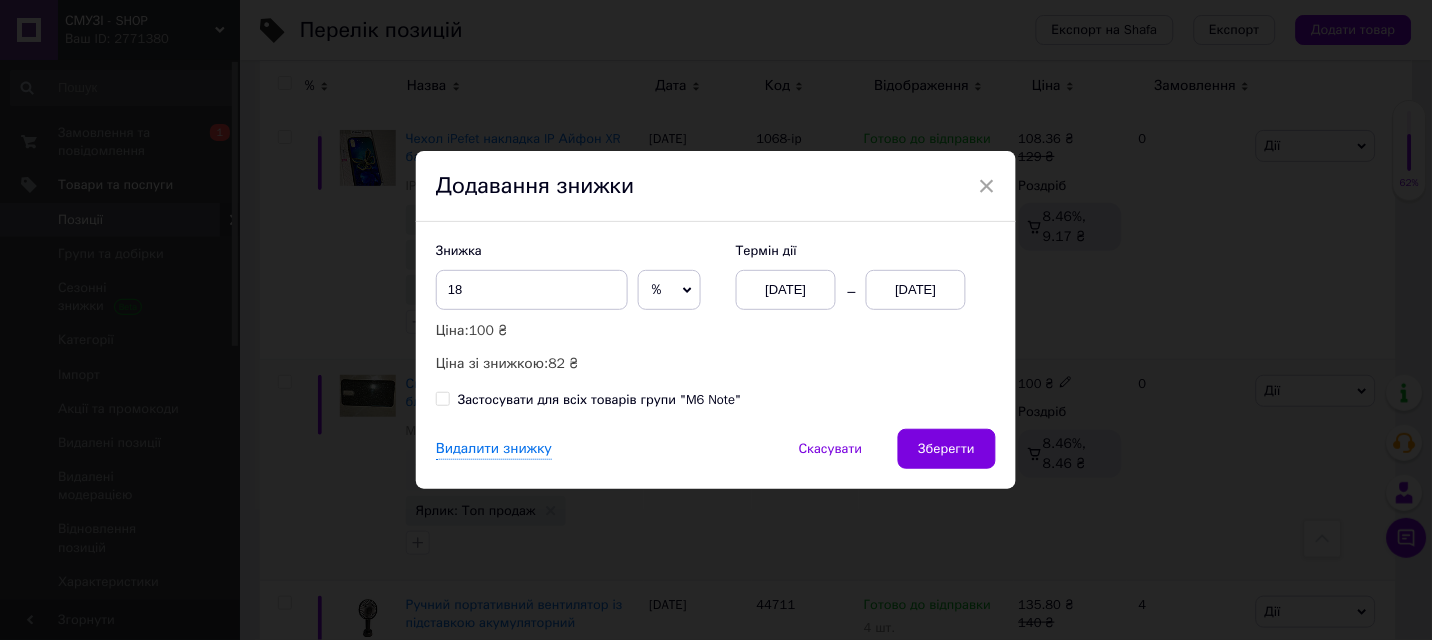 click on "Застосувати для всіх товарів групи "M6 Note"" at bounding box center [599, 400] 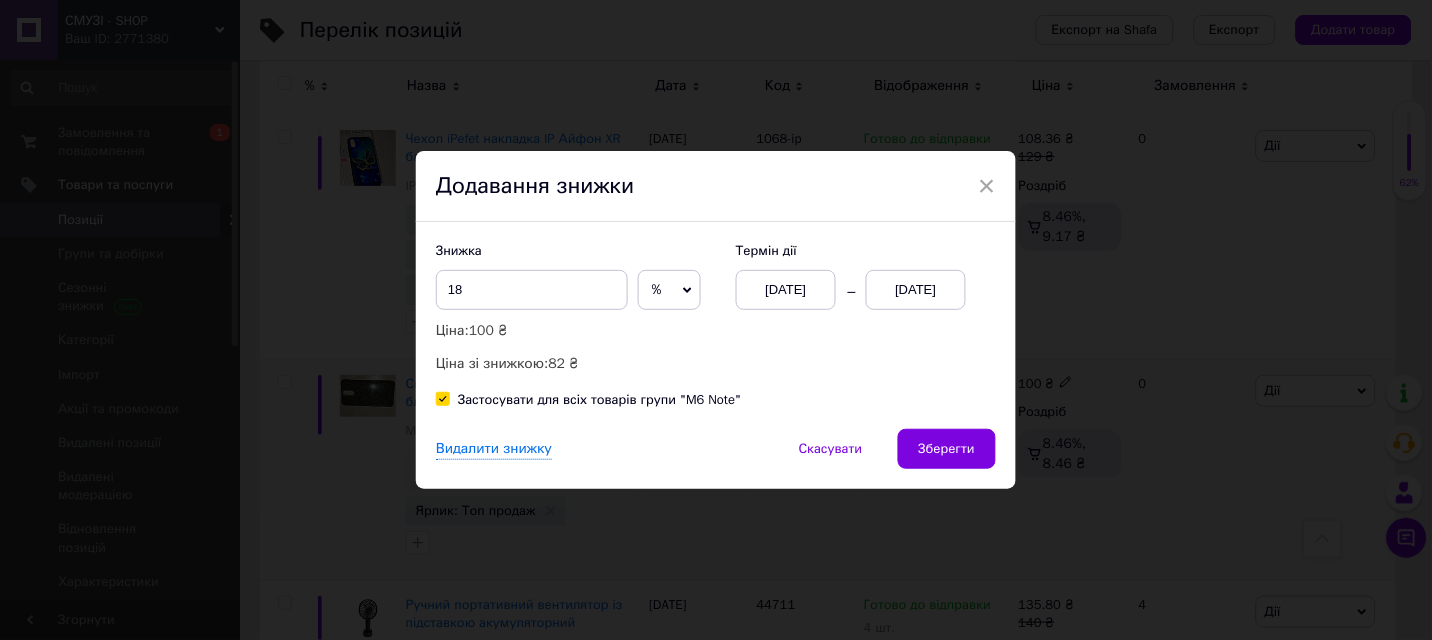 checkbox on "true" 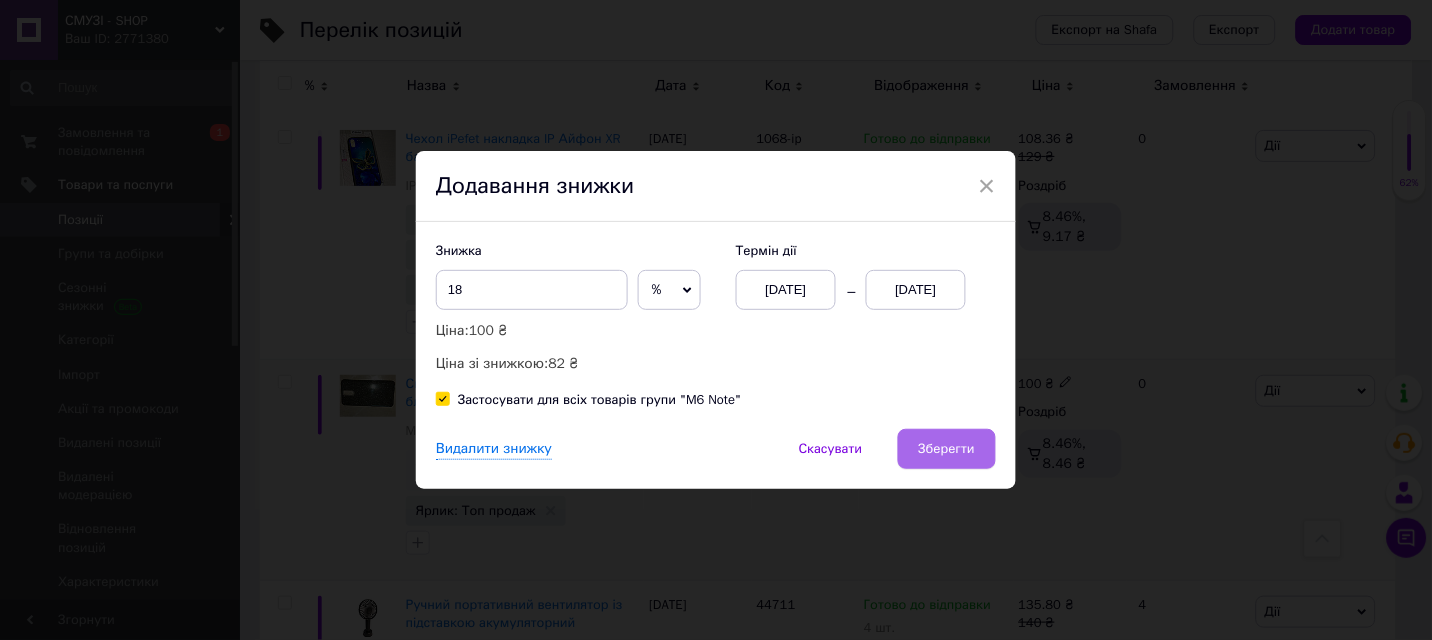 click on "Зберегти" at bounding box center [947, 449] 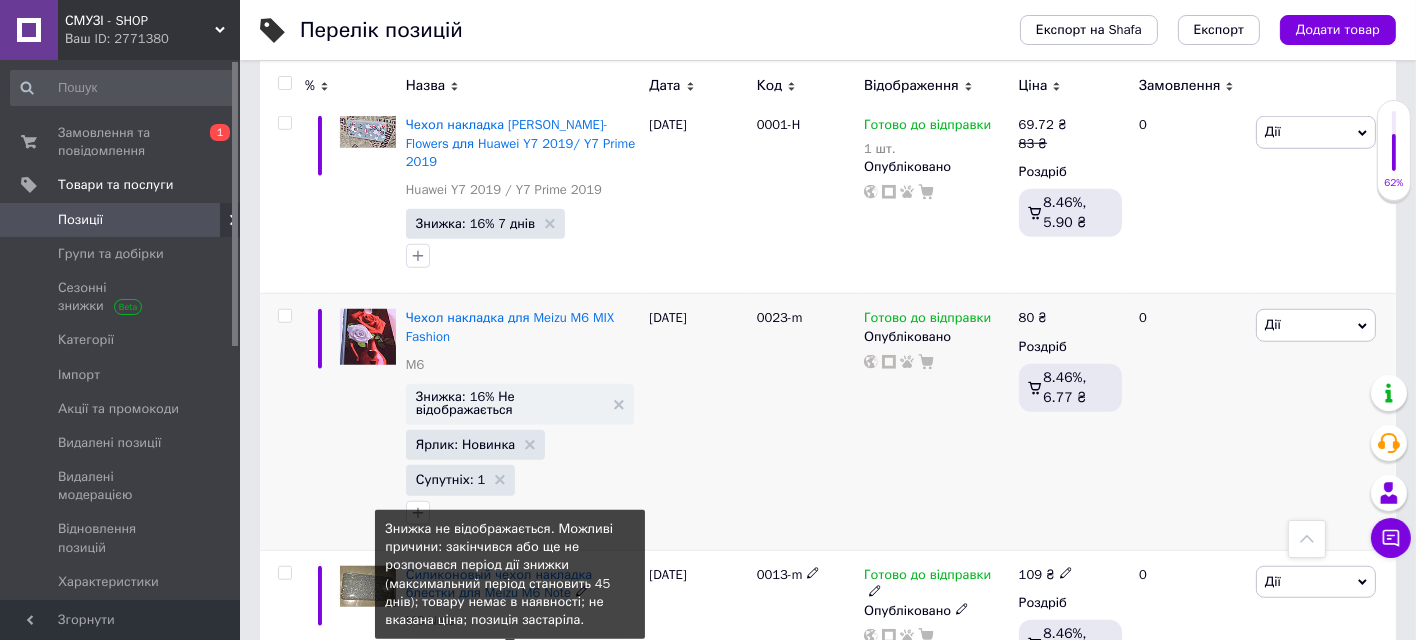 scroll, scrollTop: 2093, scrollLeft: 0, axis: vertical 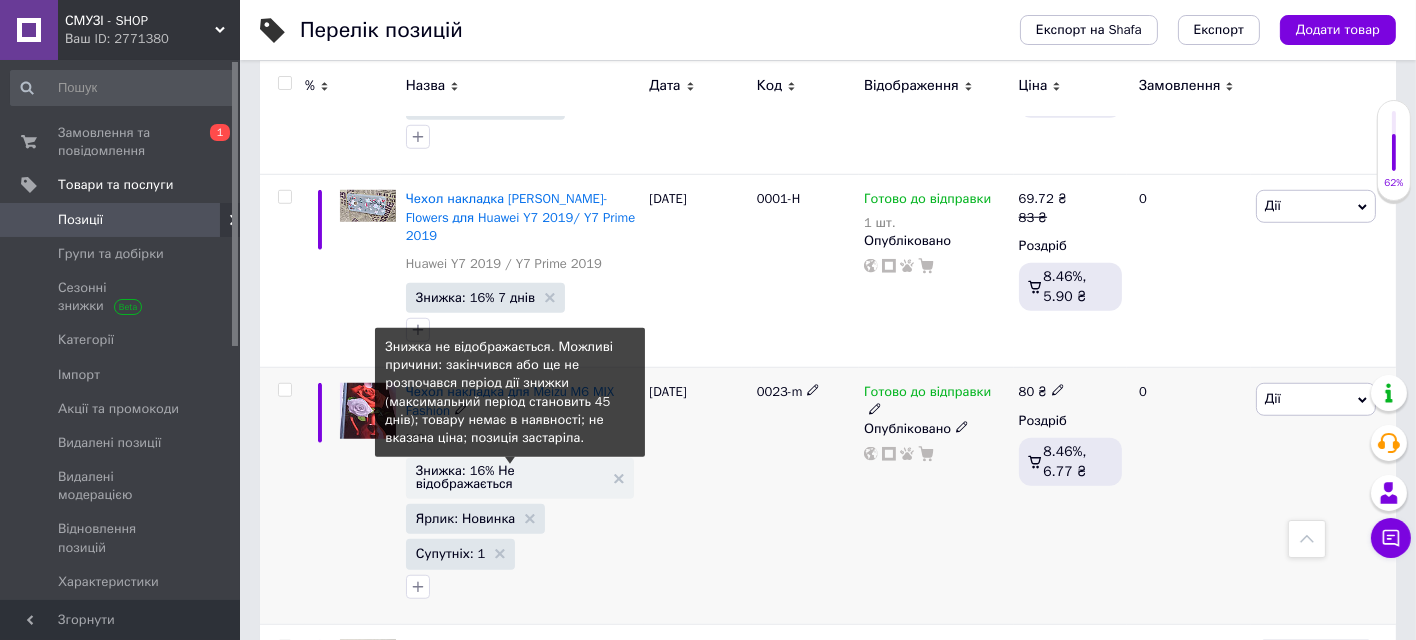 click on "Знижка: 16% Не відображається" at bounding box center [510, 477] 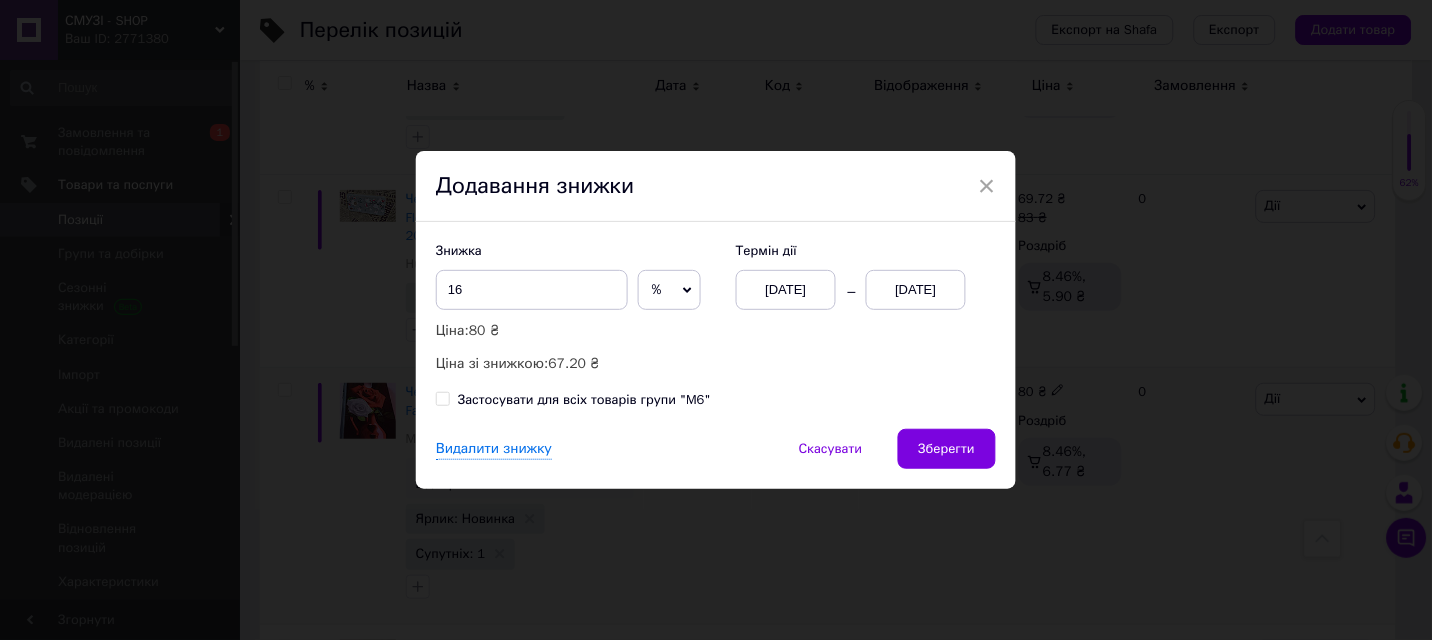 click on "Застосувати для всіх товарів групи "M6"" at bounding box center [584, 400] 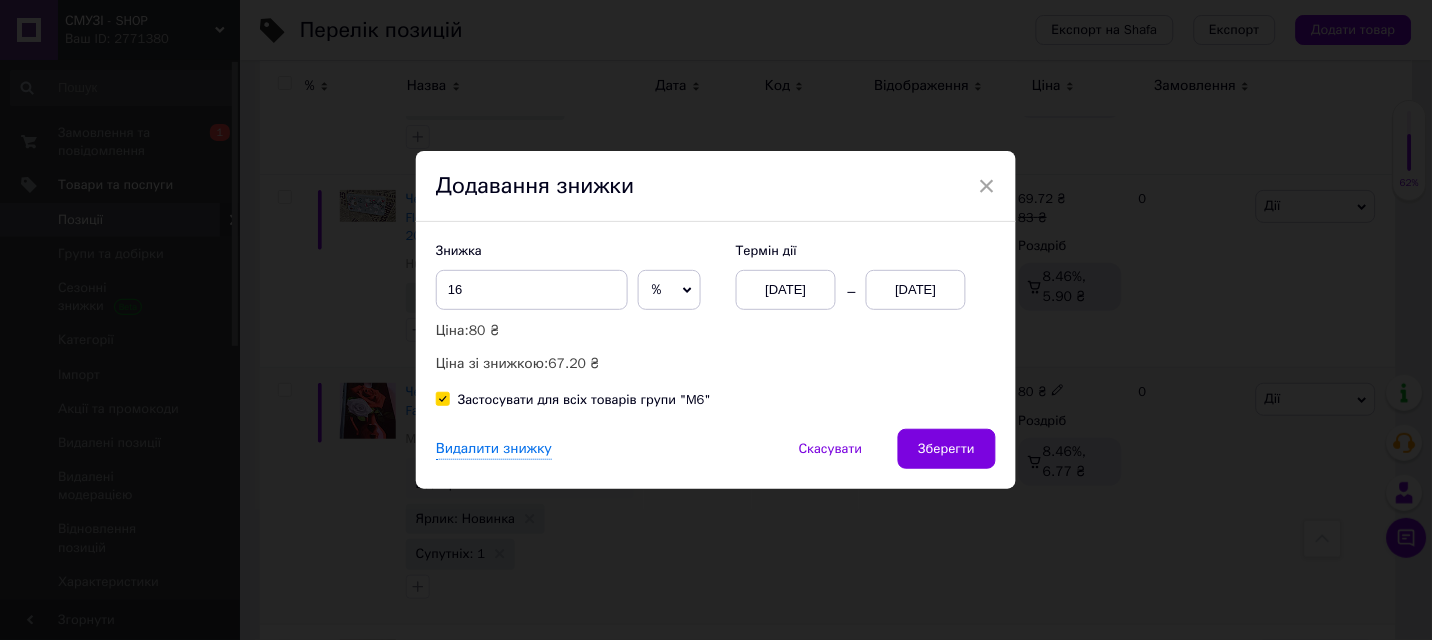 checkbox on "true" 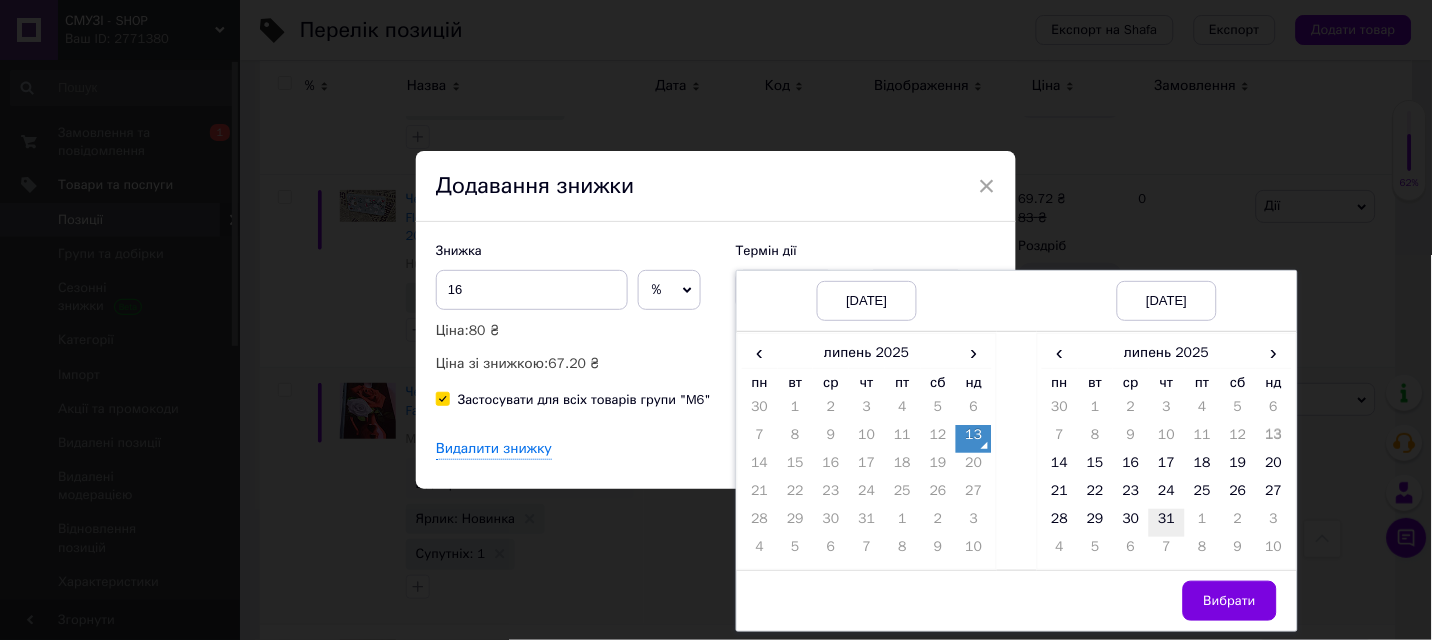 click on "31" at bounding box center (1167, 523) 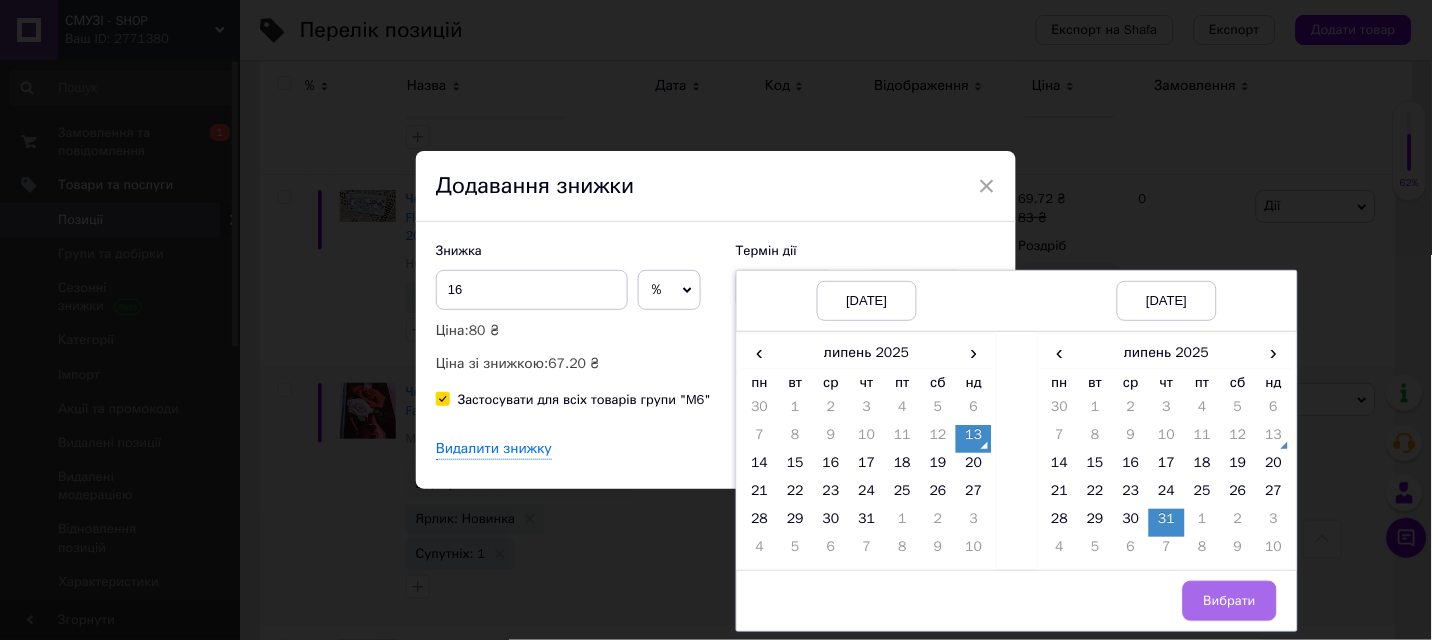 click on "Вибрати" at bounding box center [1230, 601] 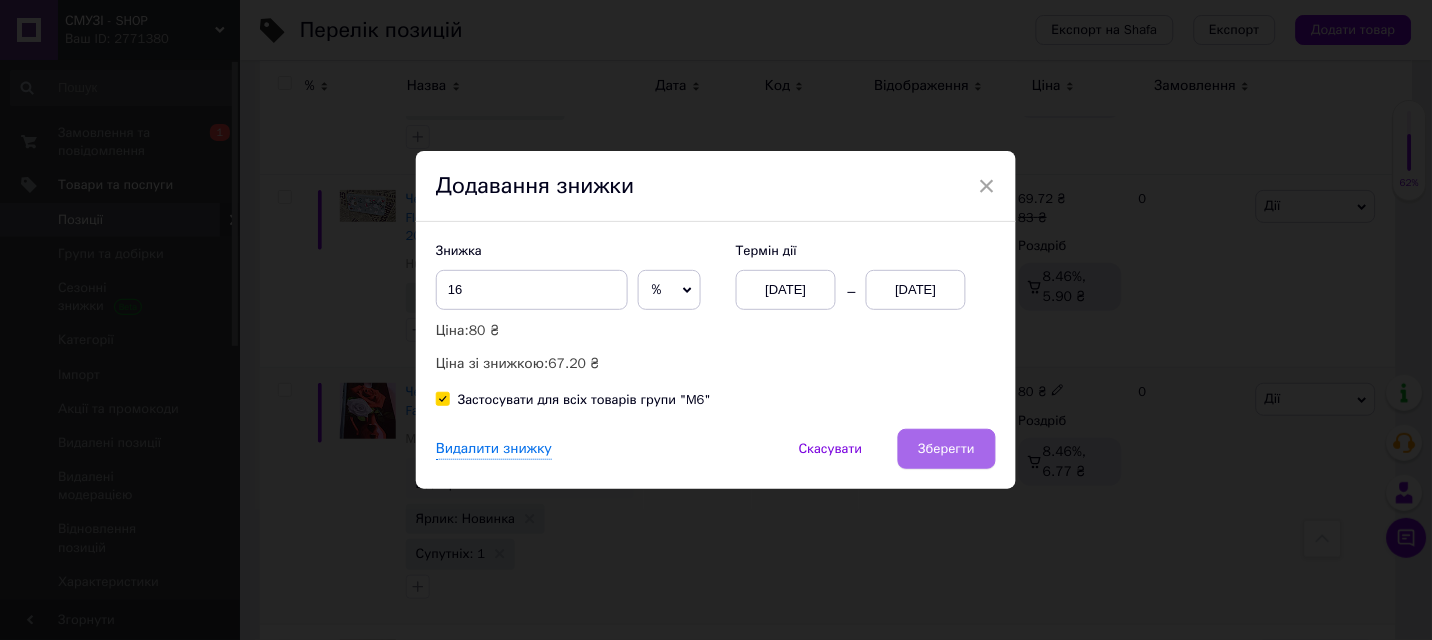 click on "Зберегти" at bounding box center [947, 449] 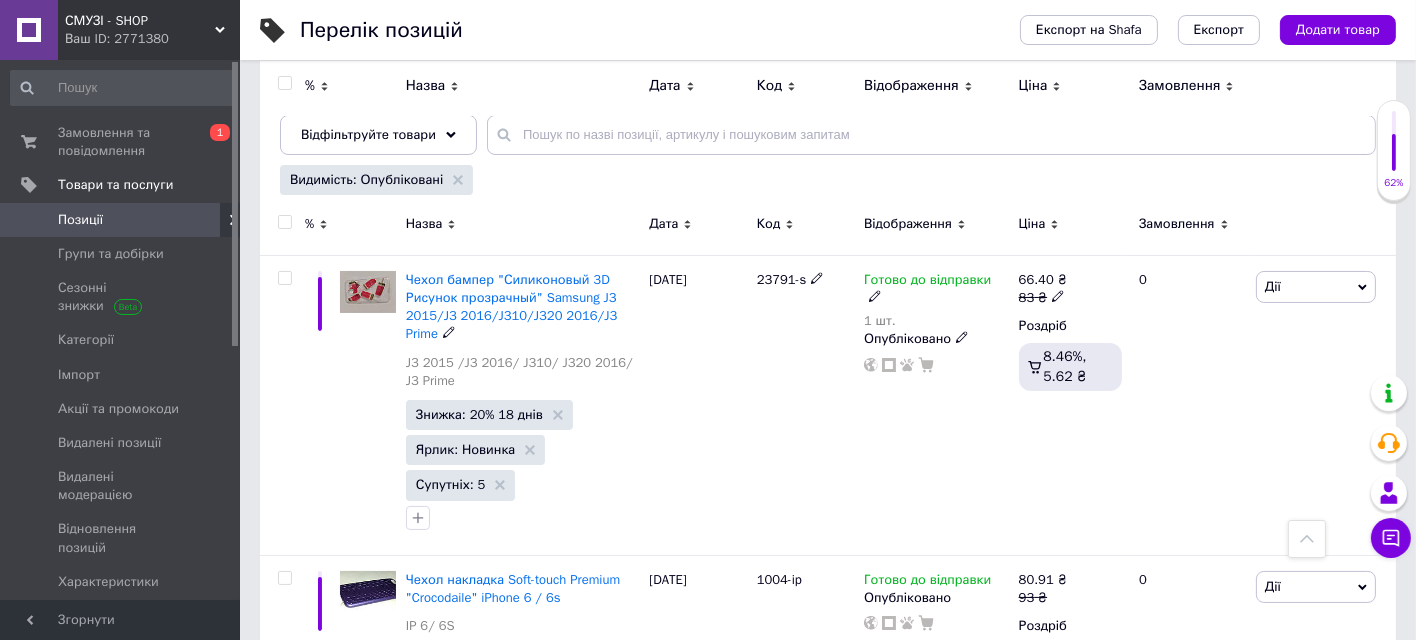 scroll, scrollTop: 204, scrollLeft: 0, axis: vertical 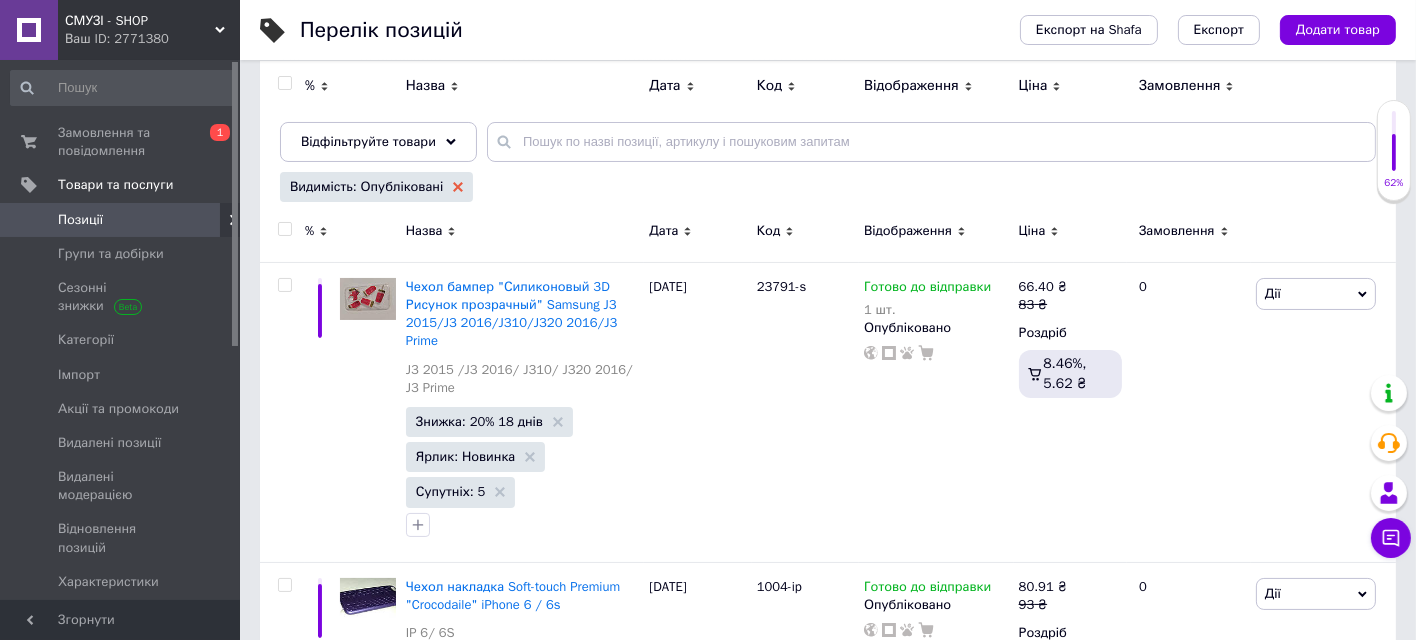 click 